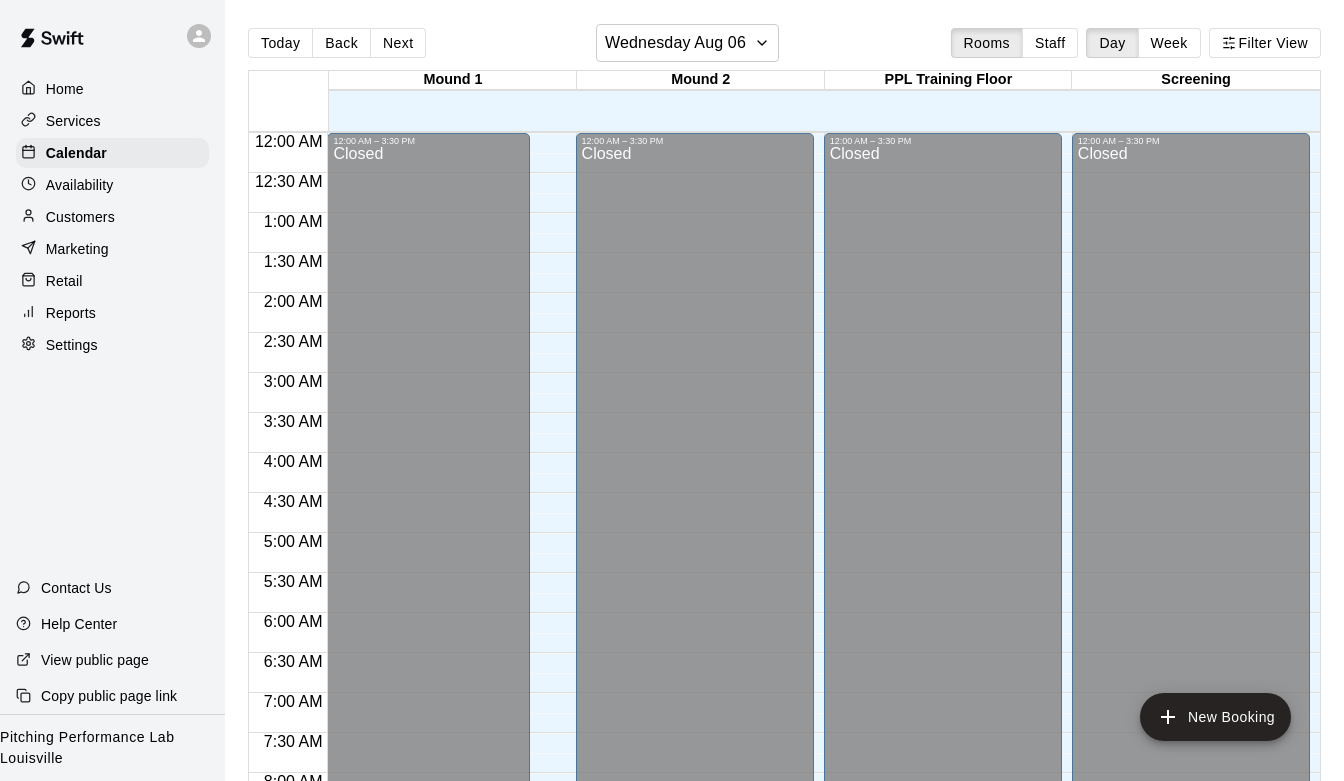 scroll, scrollTop: 0, scrollLeft: 0, axis: both 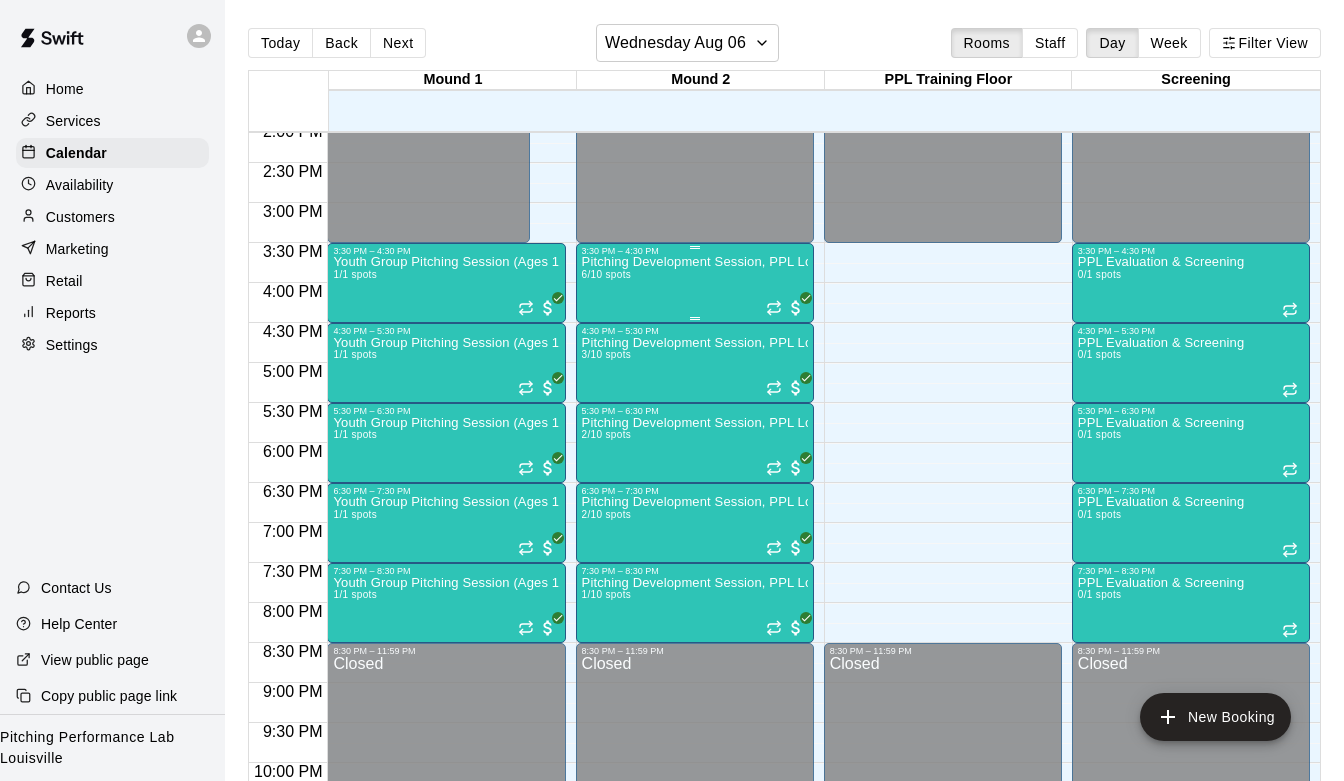 click on "Pitching Development Session, PPL Louisville (Ages 13+) 6/10 spots" at bounding box center [695, 646] 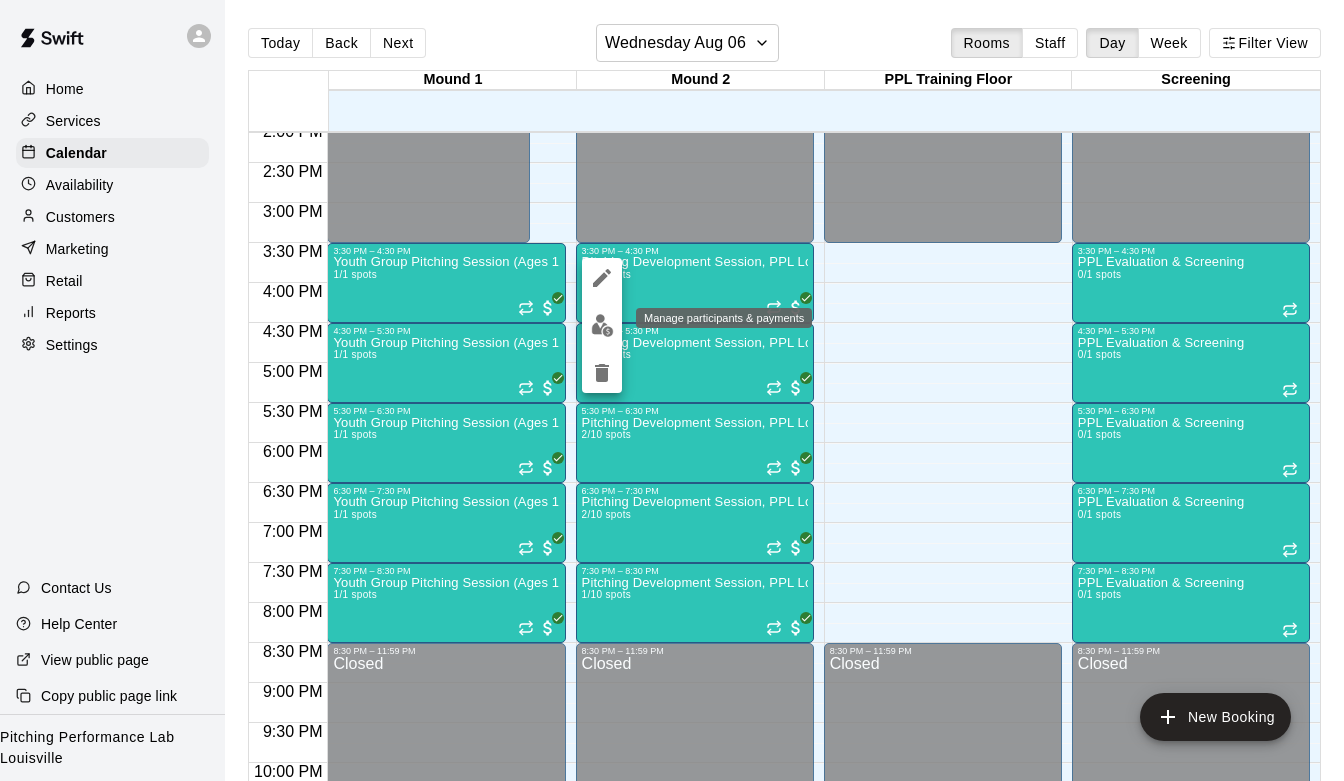 click at bounding box center [602, 325] 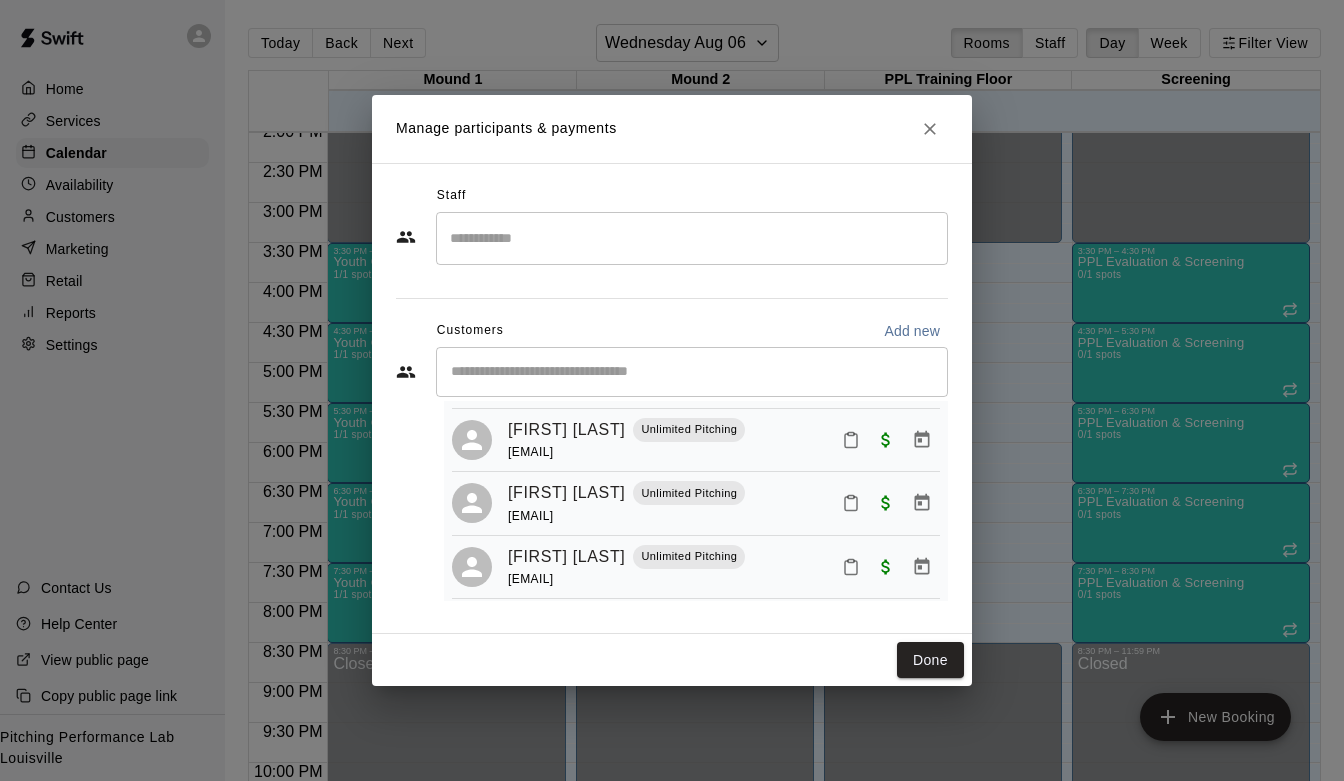 scroll, scrollTop: 307, scrollLeft: 0, axis: vertical 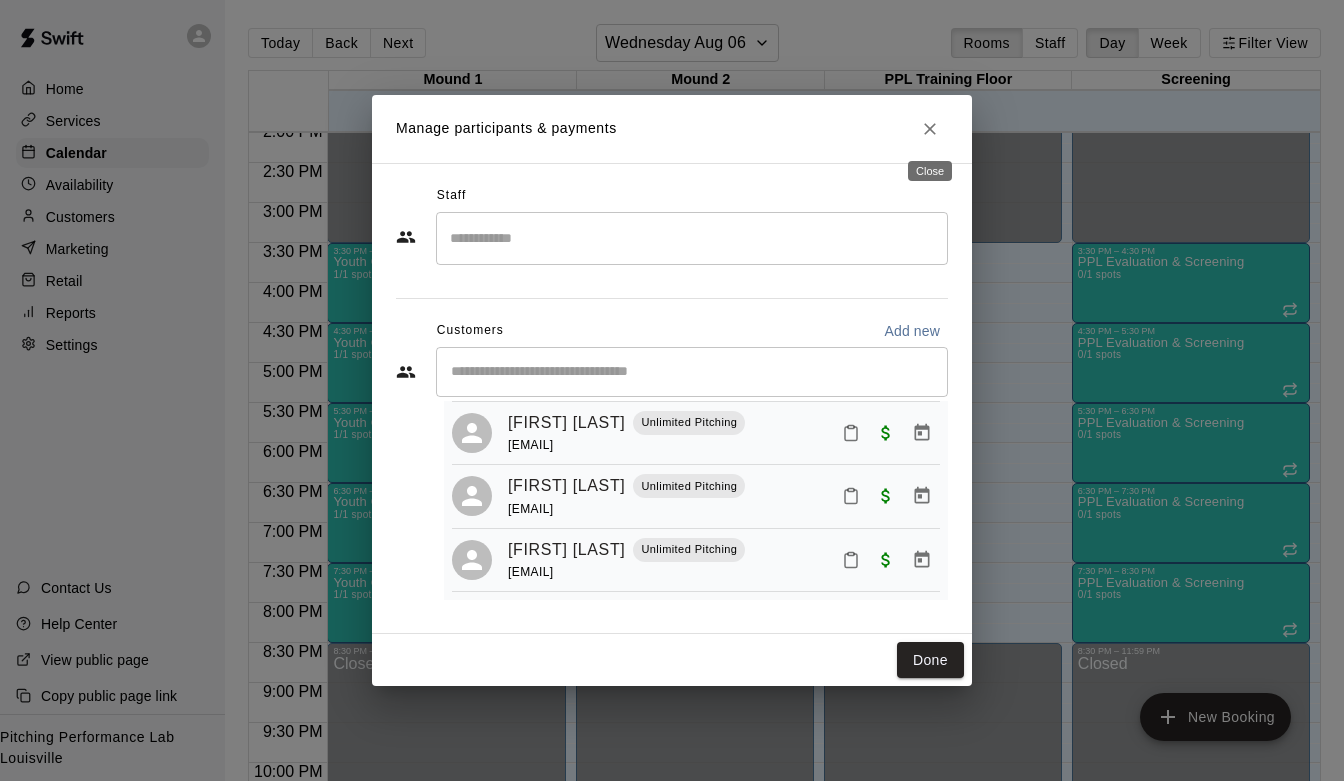 click 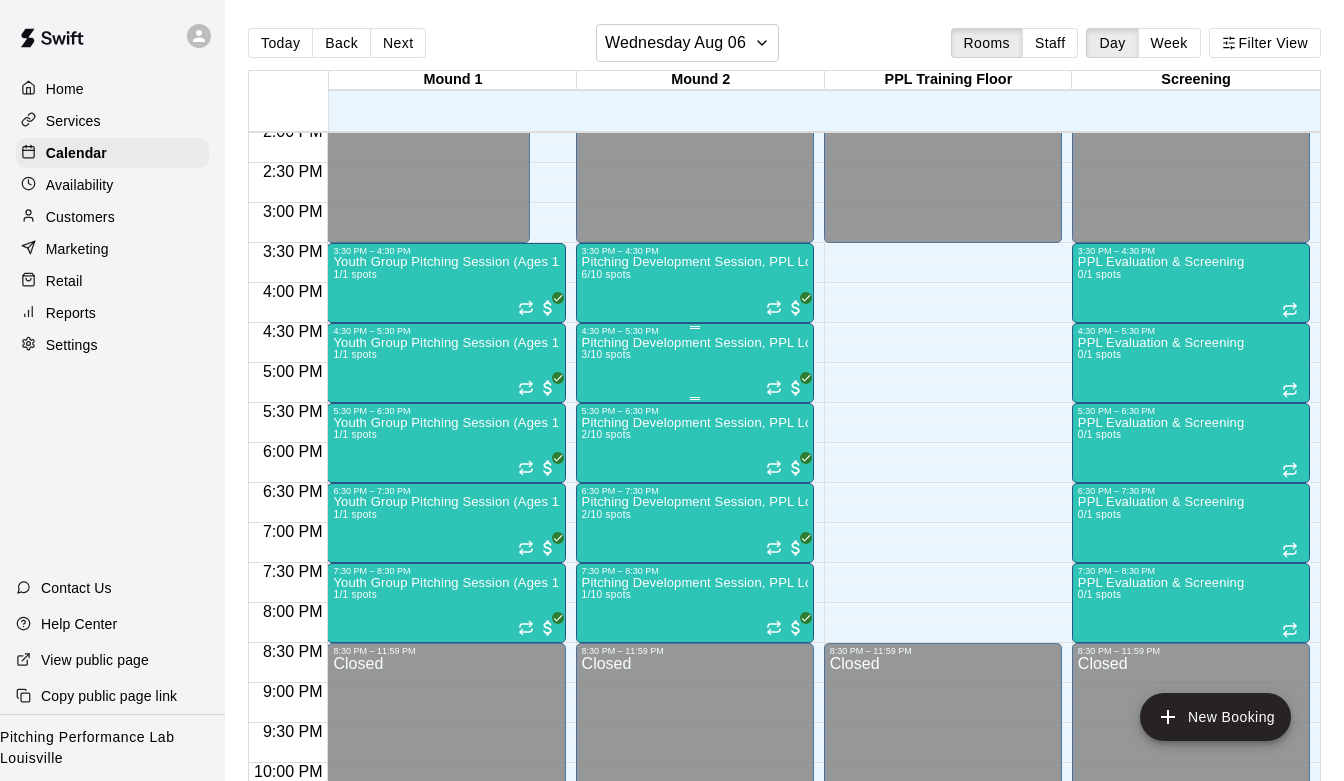 click on "Pitching Development Session, PPL Louisville (Ages 13+)" at bounding box center (695, 343) 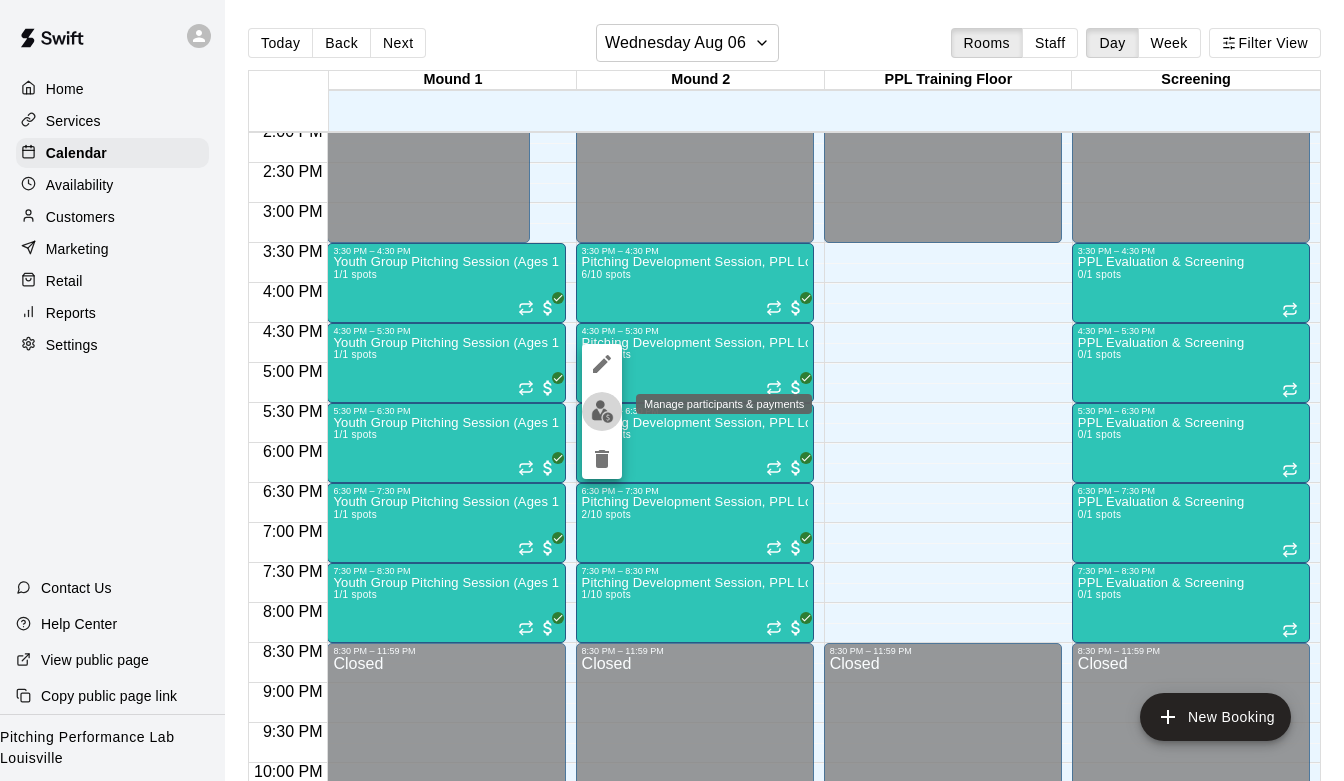 click at bounding box center [602, 411] 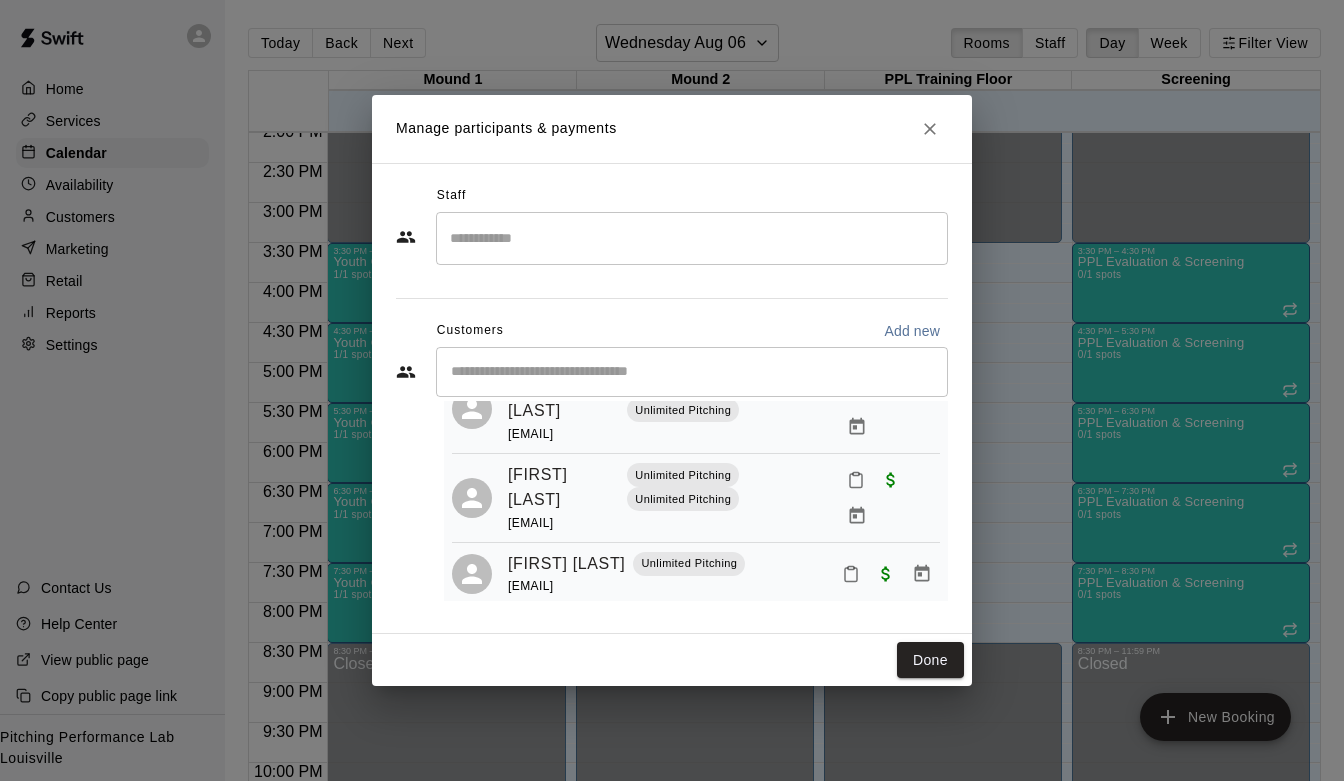 scroll, scrollTop: 100, scrollLeft: 0, axis: vertical 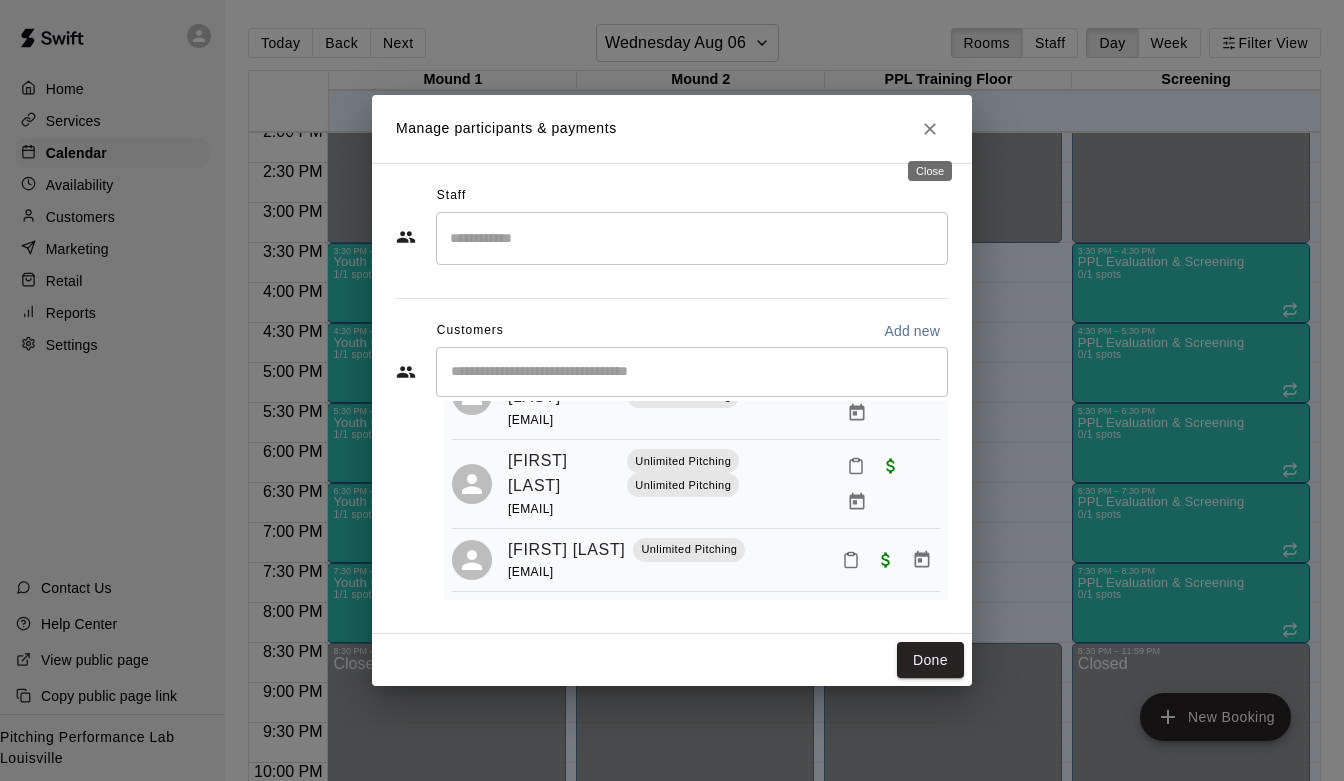 click at bounding box center [930, 129] 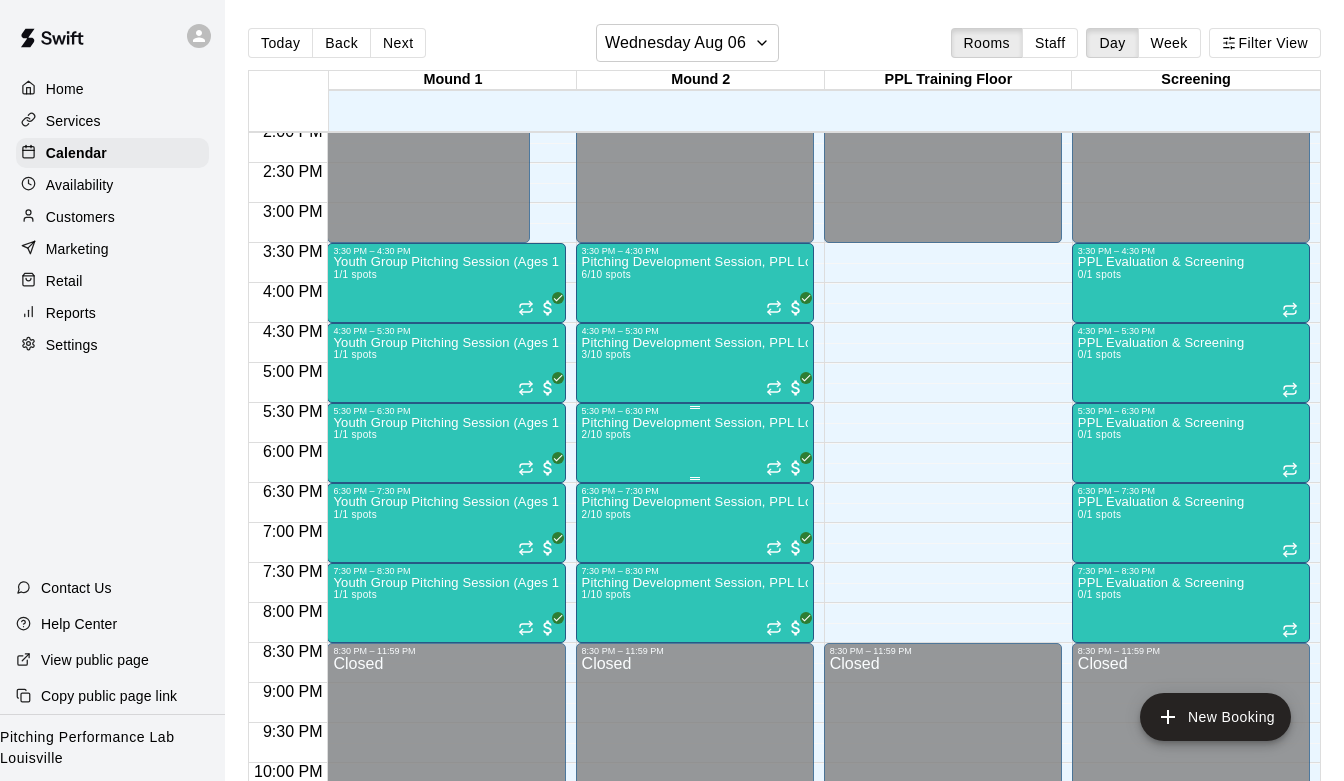 click on "Pitching Development Session, PPL Louisville (Ages 13+) 2/10 spots" at bounding box center (695, 806) 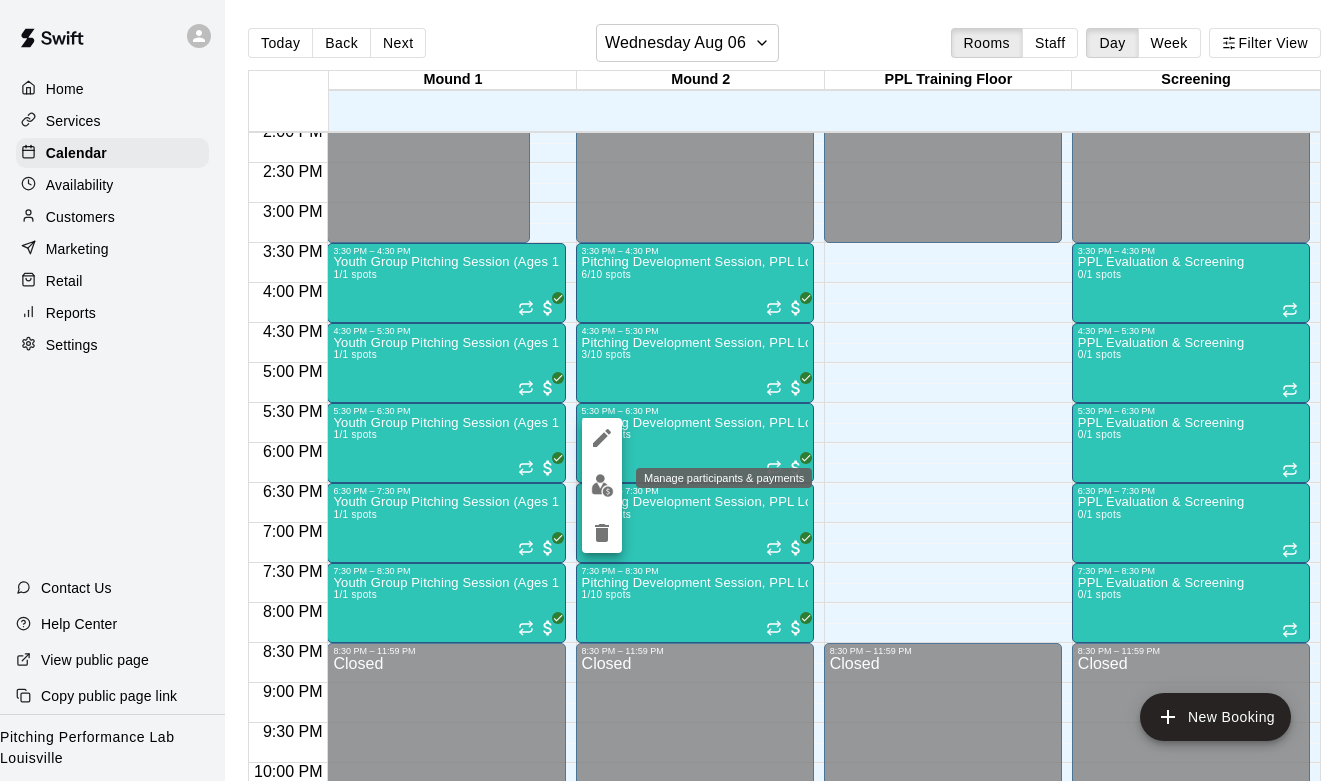 click at bounding box center (602, 485) 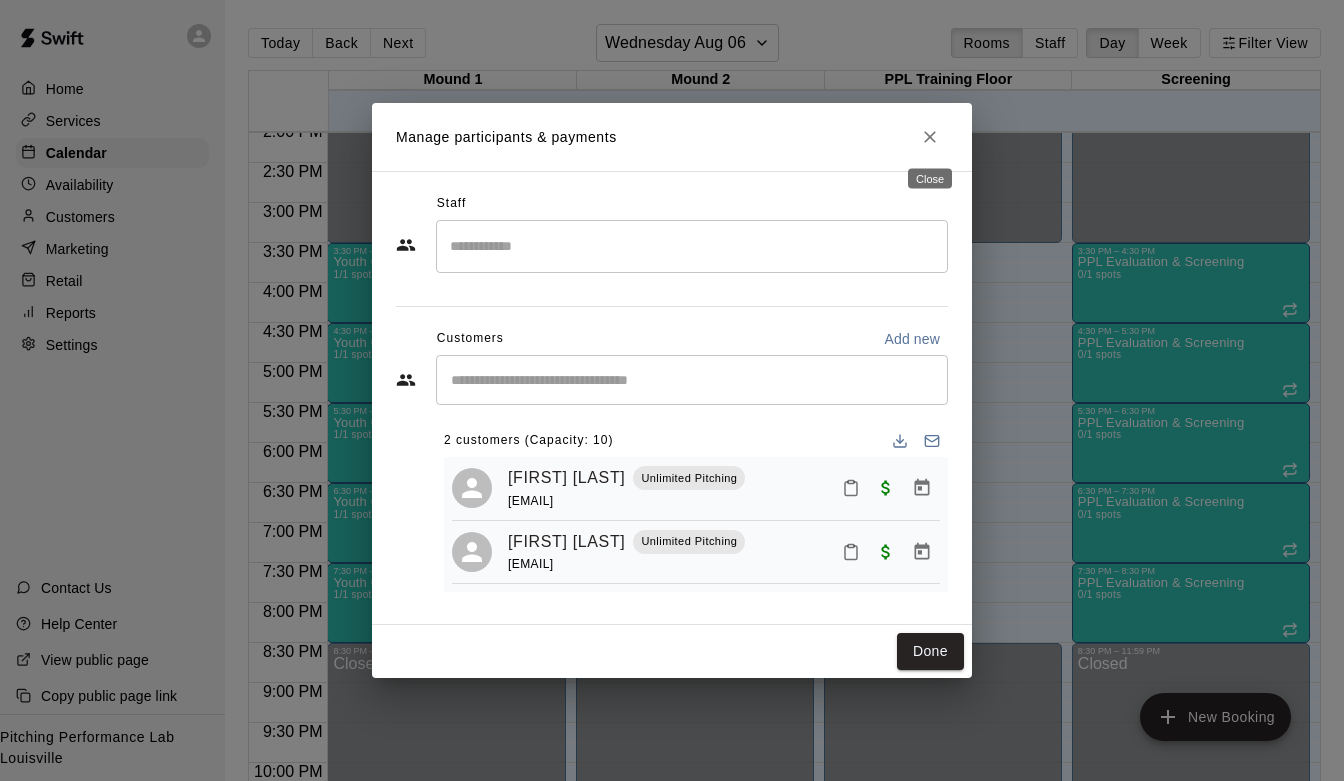click 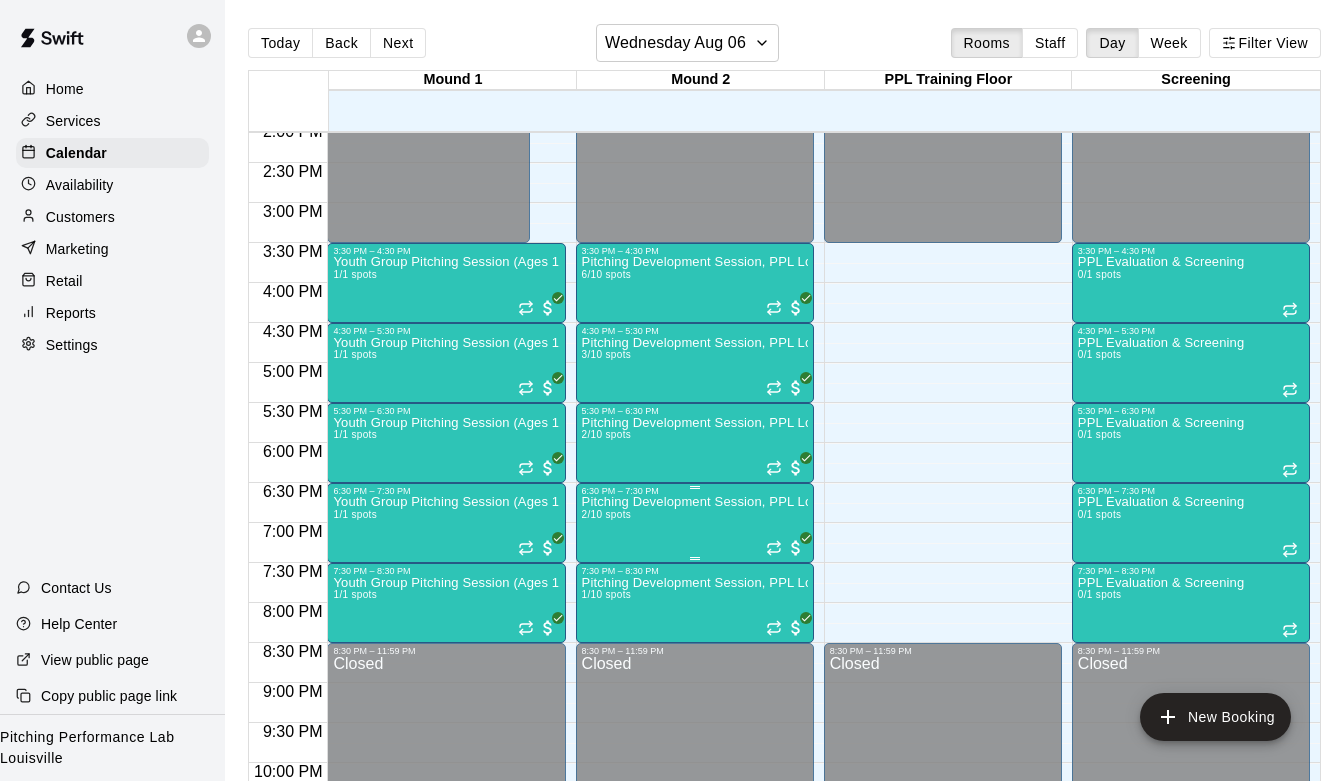 click on "Pitching Development Session, PPL Louisville (Ages 13+)" at bounding box center (695, 502) 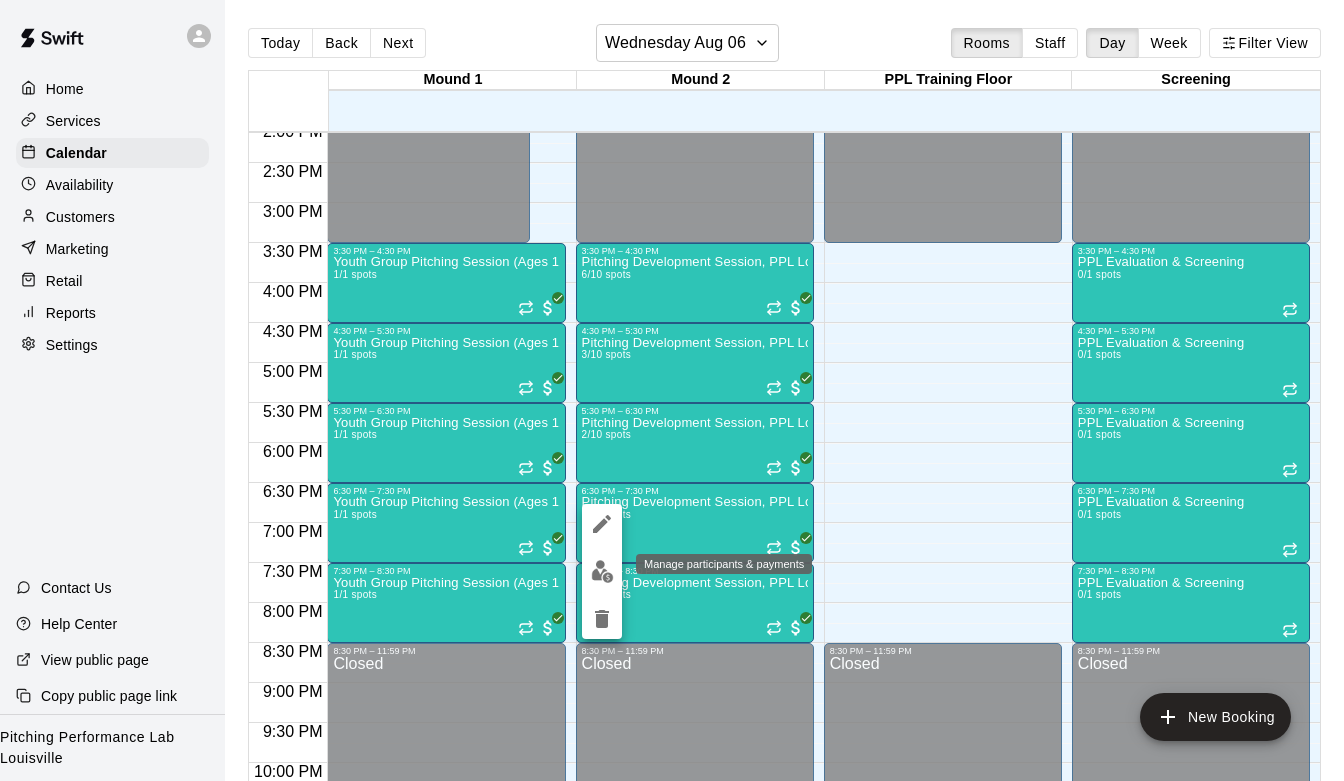 click at bounding box center [602, 571] 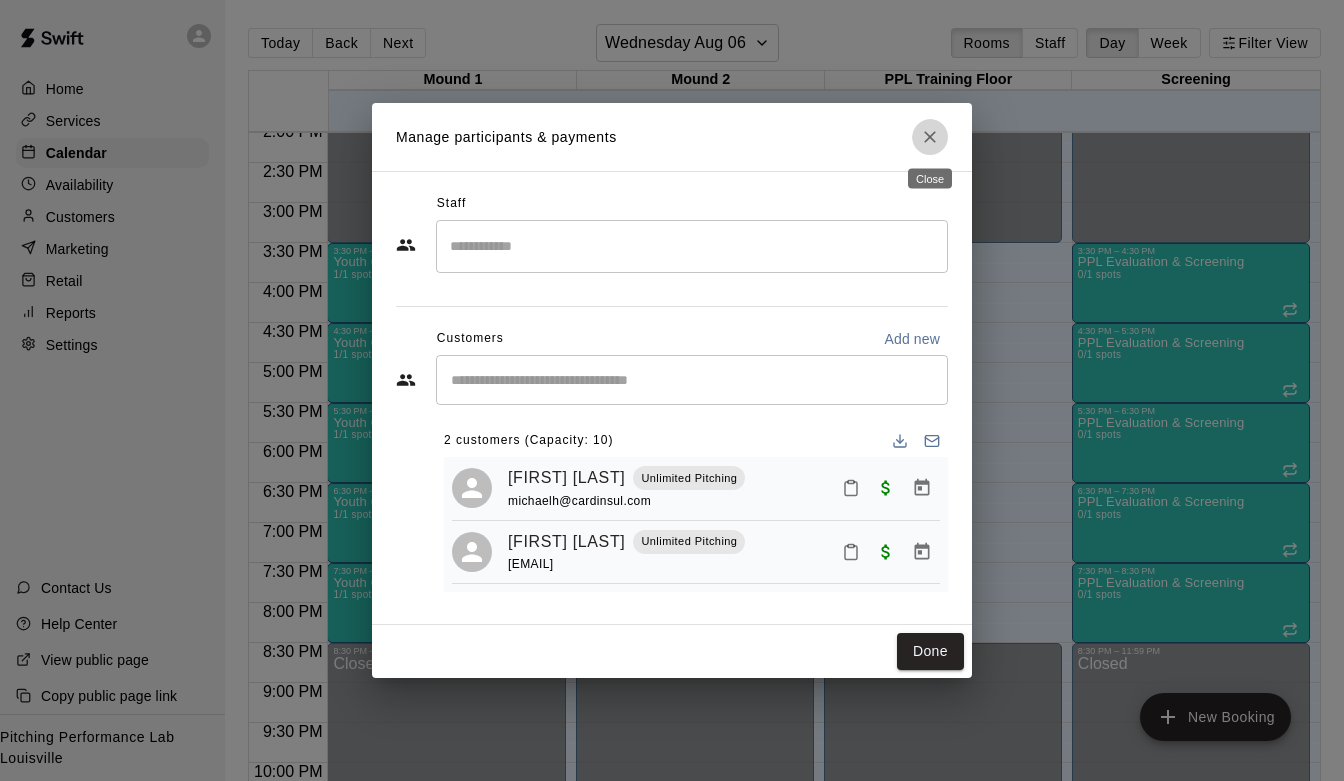 click at bounding box center [930, 137] 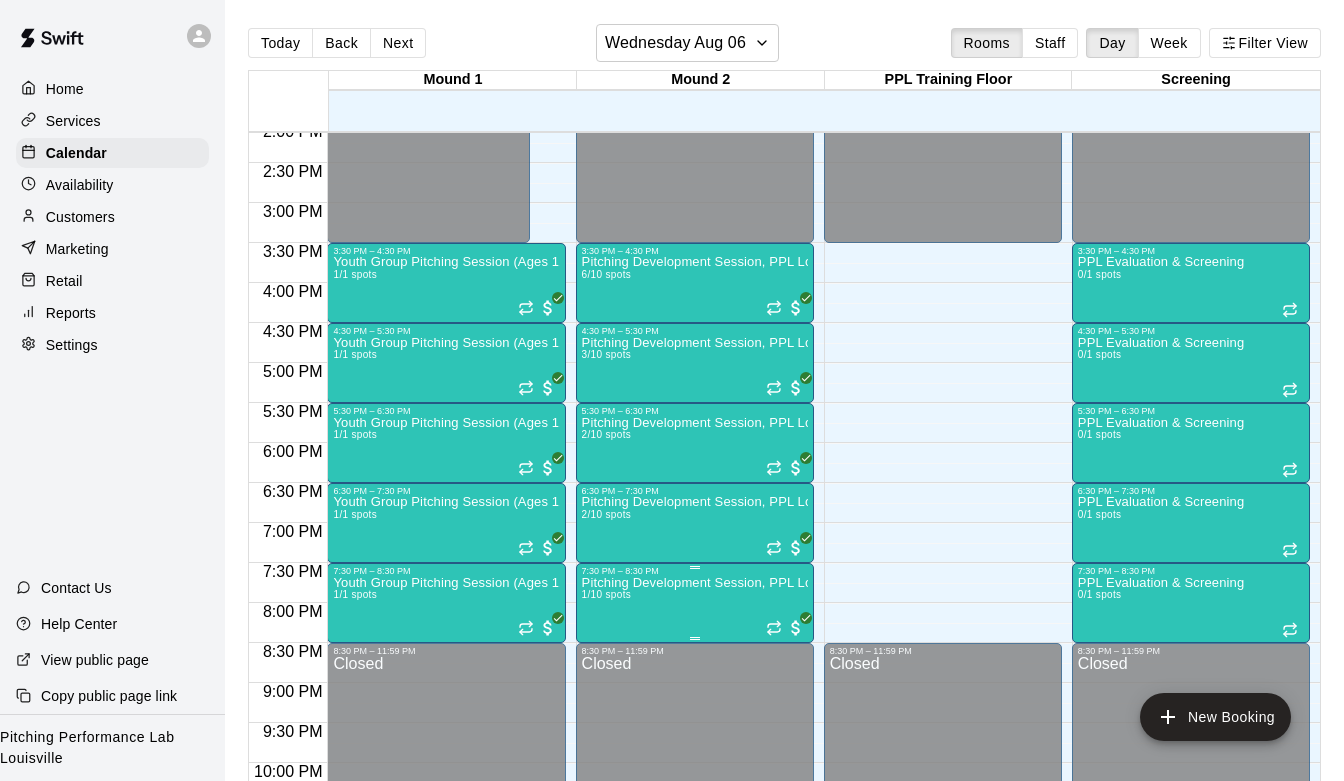 click on "Pitching Development Session, PPL Louisville (Ages 13+) 1/10 spots" at bounding box center (695, 966) 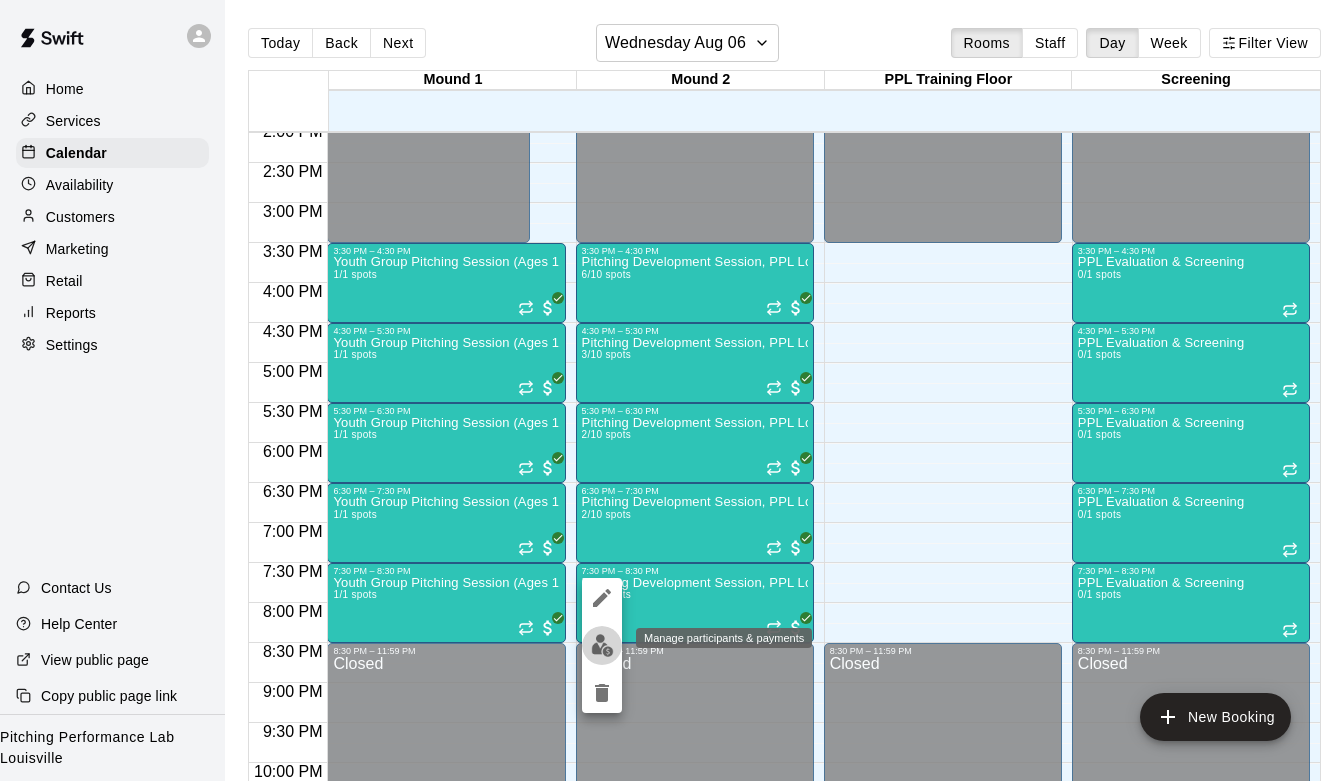 click at bounding box center [602, 645] 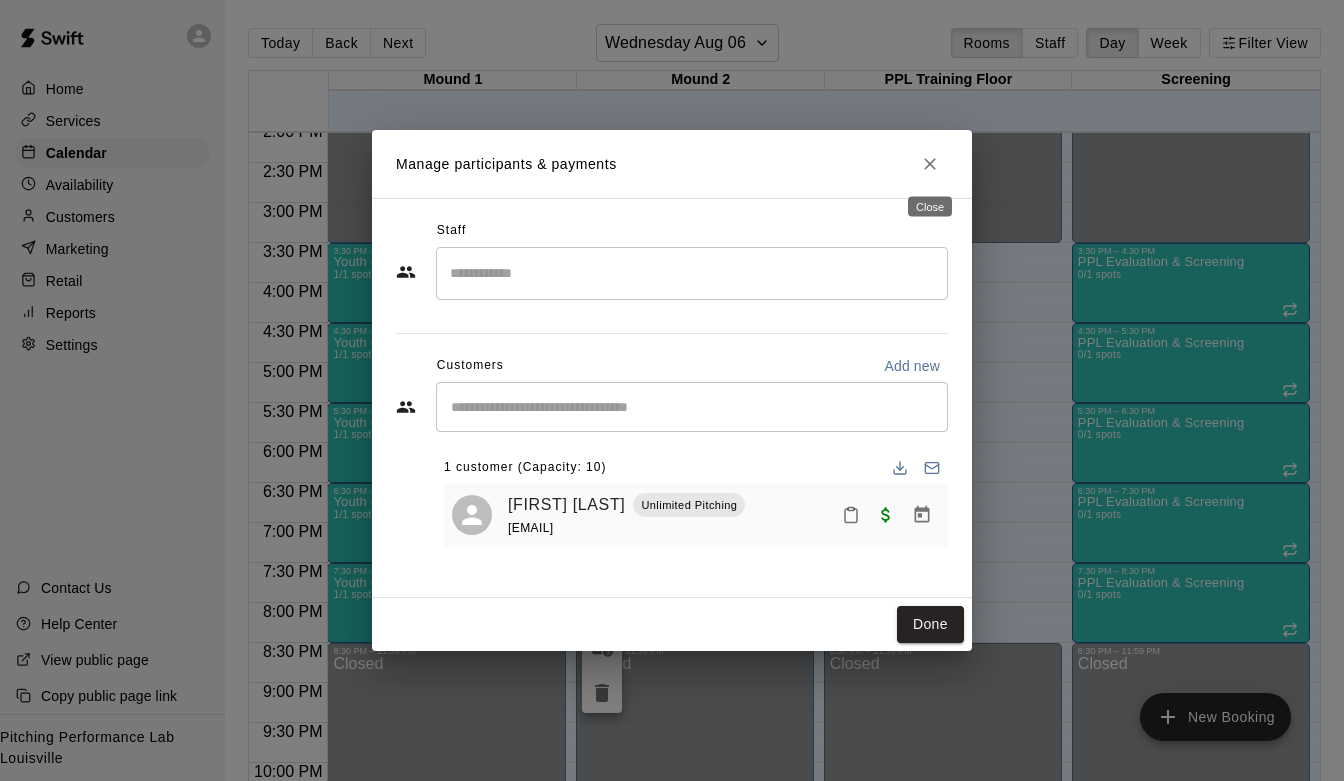click at bounding box center (930, 164) 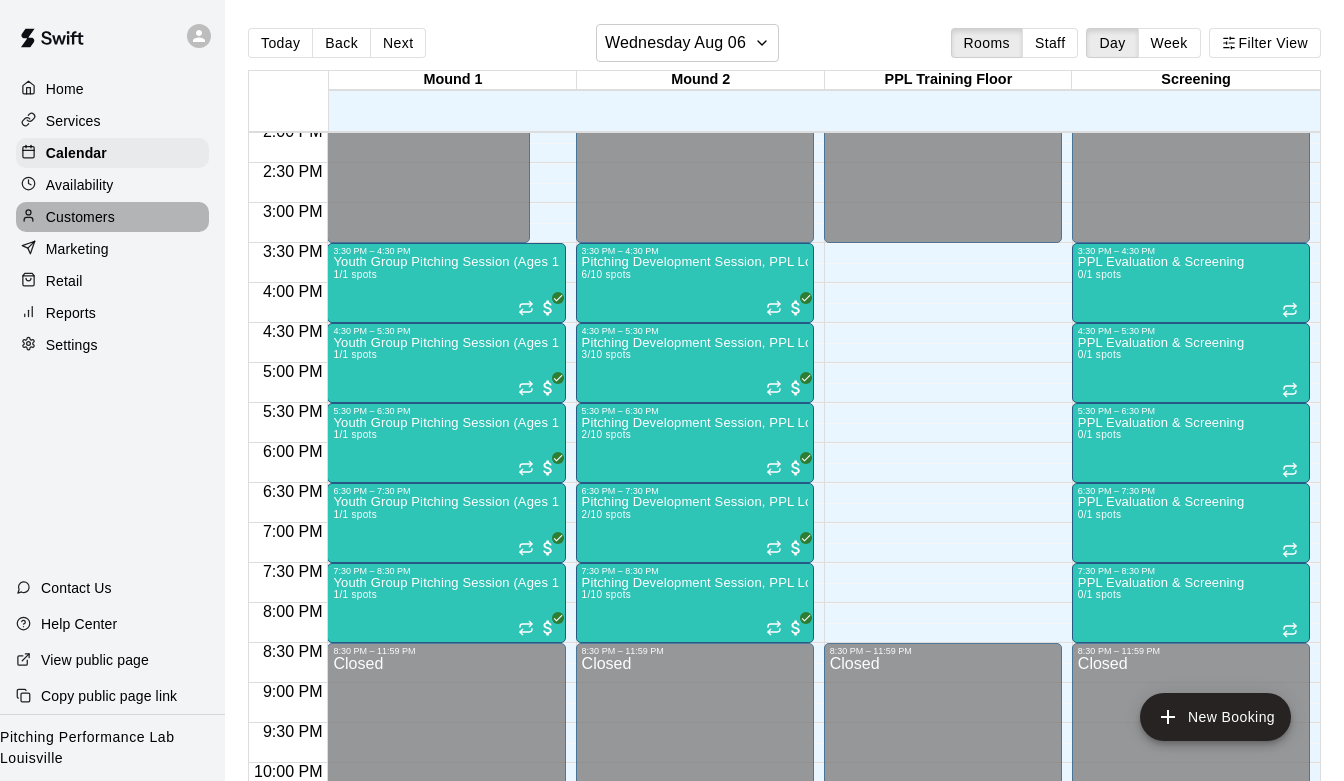click on "Customers" at bounding box center [80, 217] 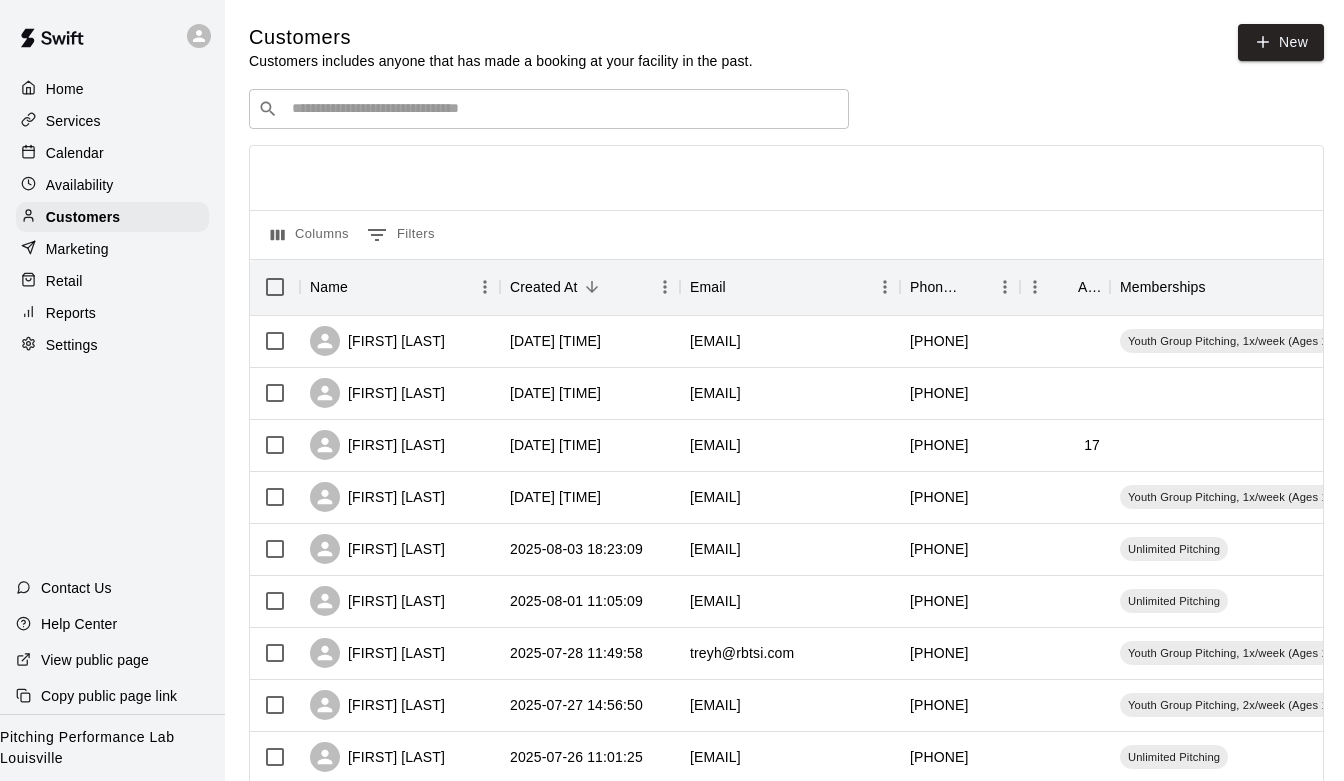 click on "Availability" at bounding box center (80, 185) 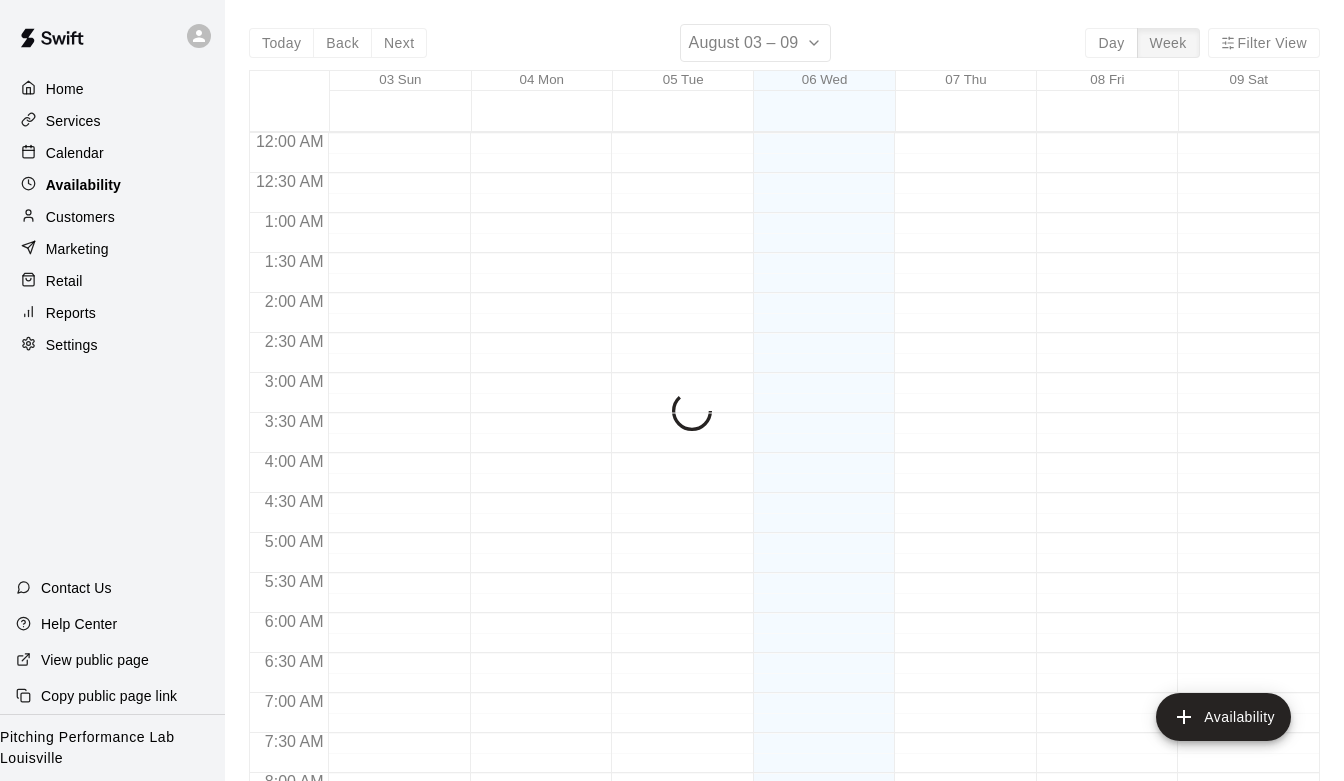 scroll, scrollTop: 1092, scrollLeft: 0, axis: vertical 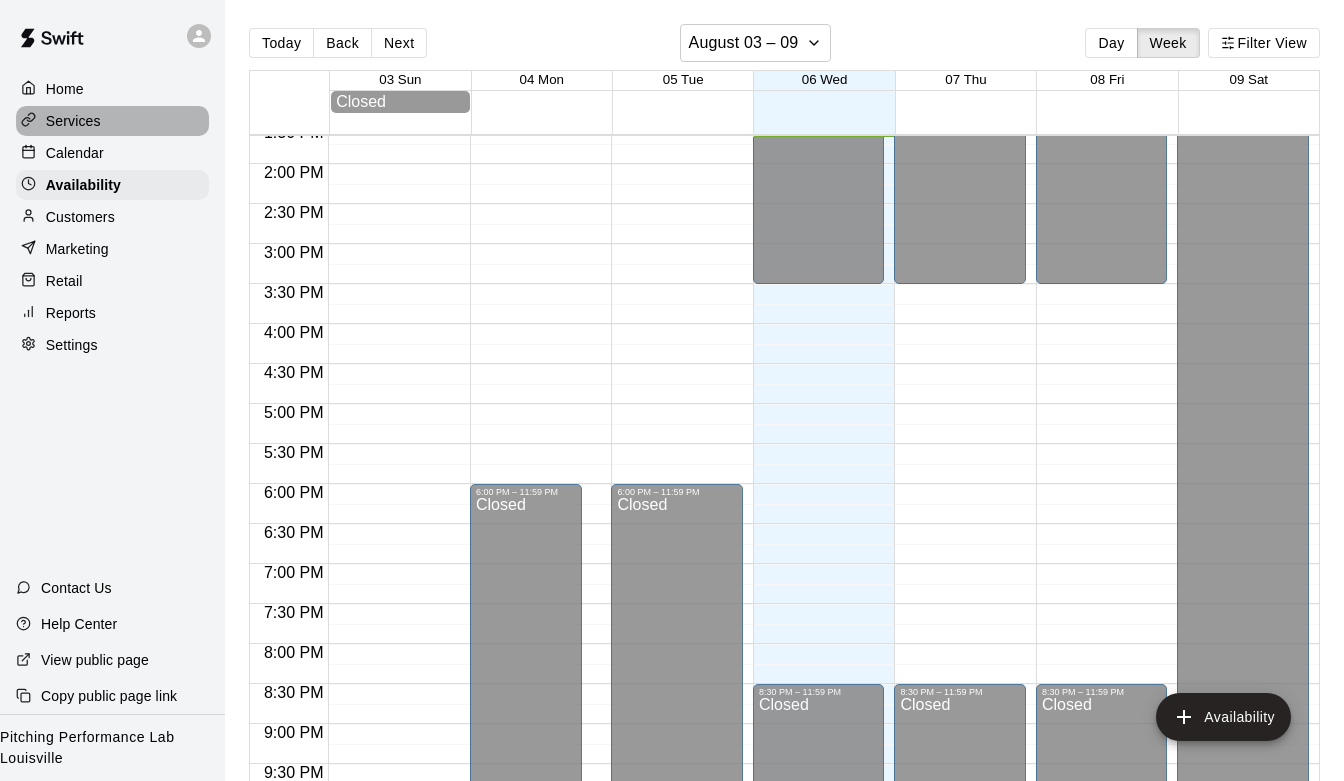 click on "Services" at bounding box center (73, 121) 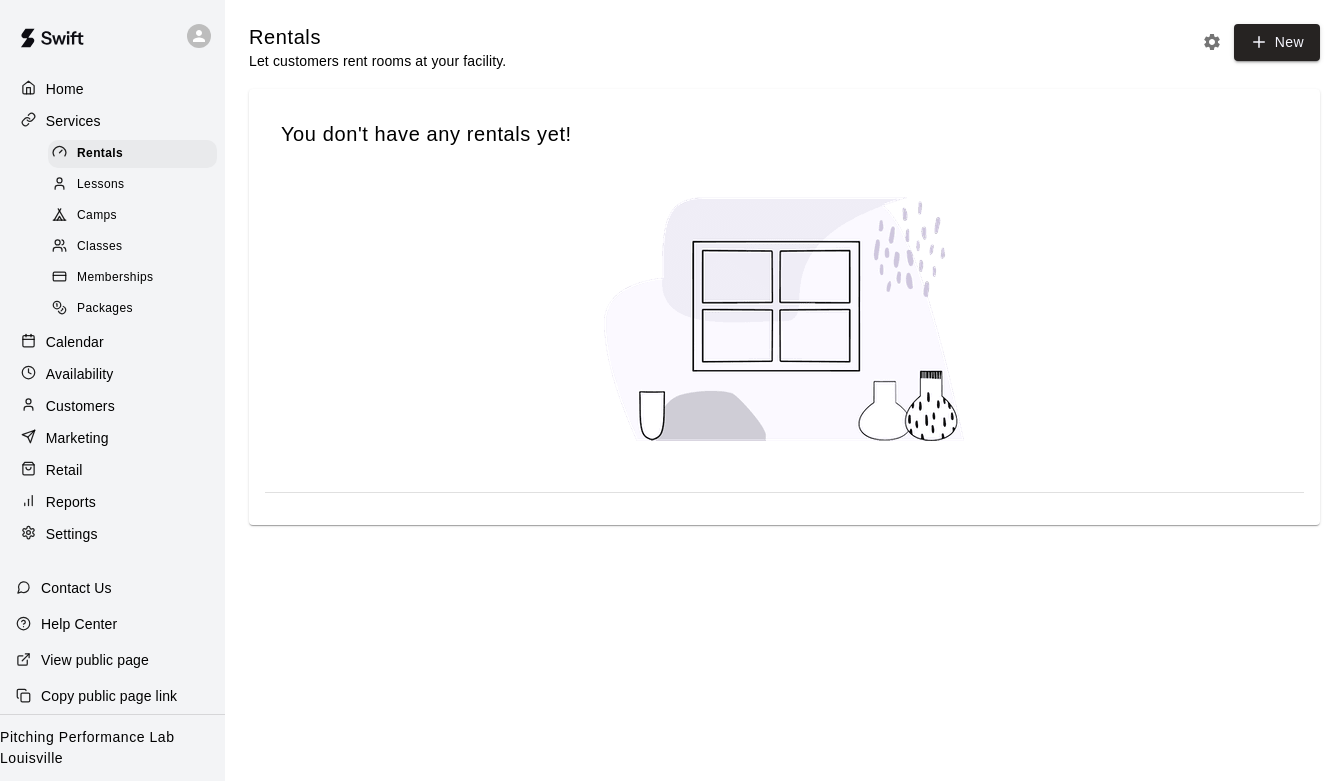 click on "Memberships" at bounding box center [132, 278] 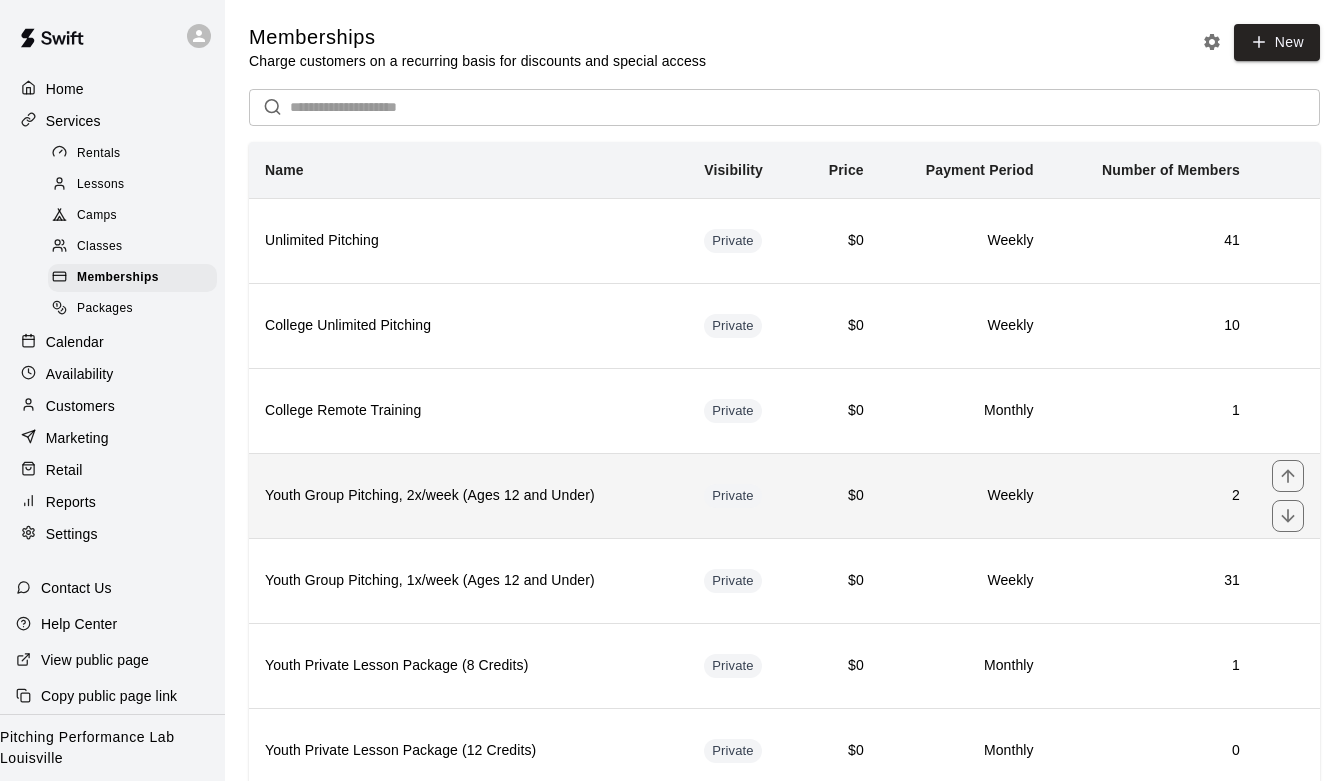 scroll, scrollTop: 69, scrollLeft: 0, axis: vertical 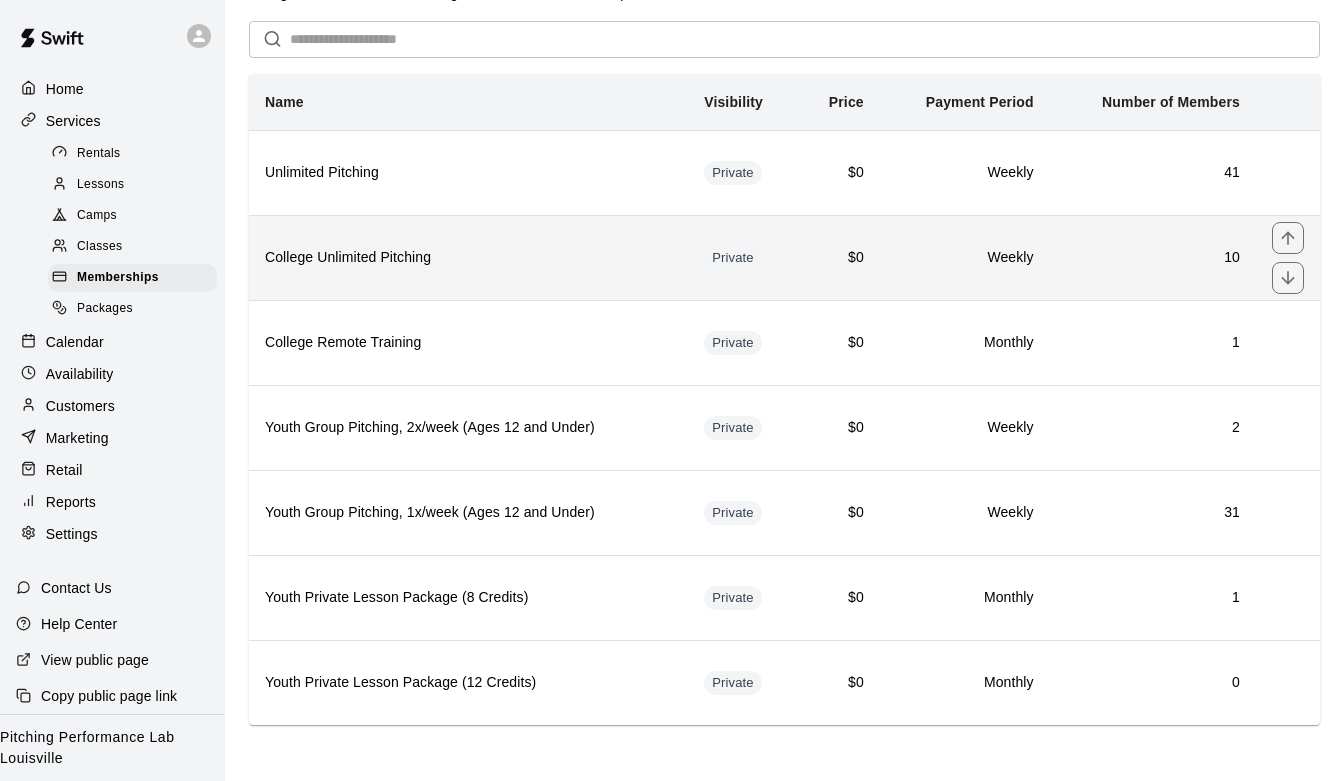 click on "College Unlimited Pitching" at bounding box center (468, 257) 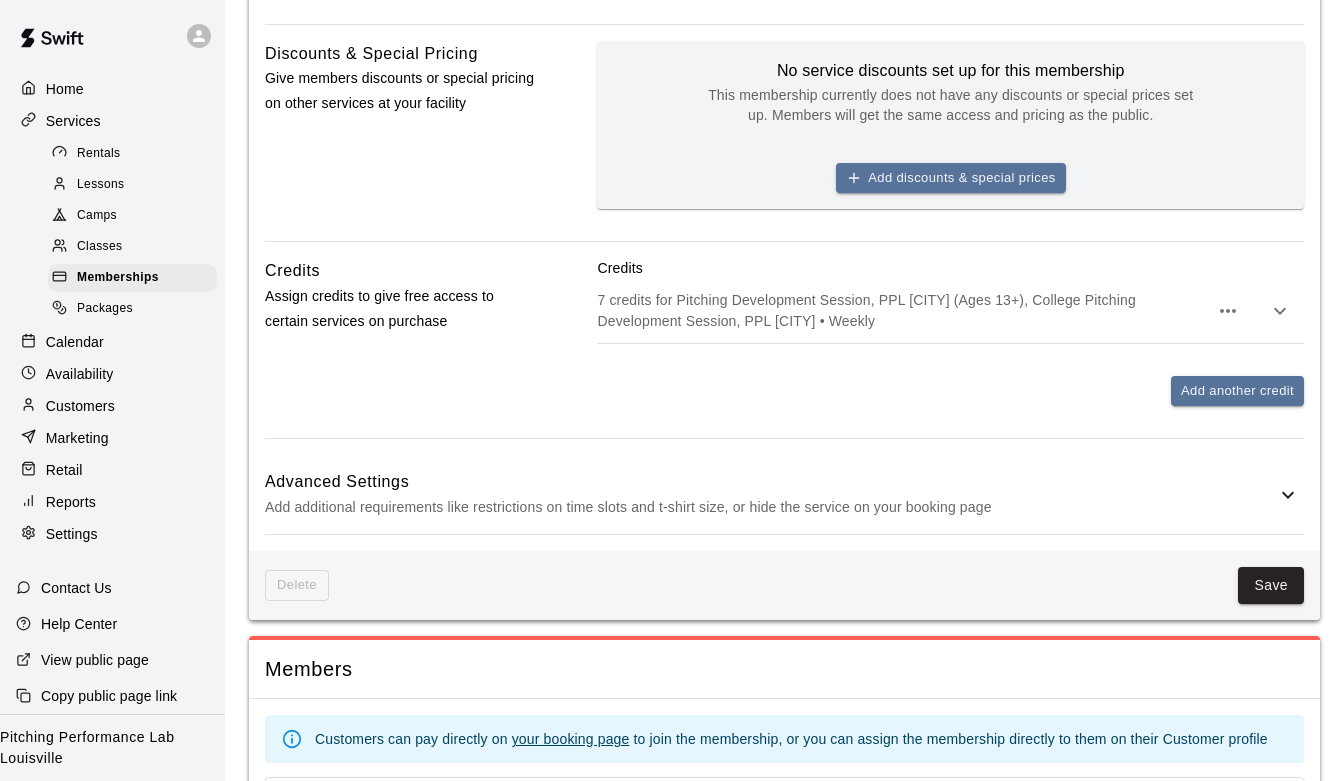 scroll, scrollTop: 0, scrollLeft: 0, axis: both 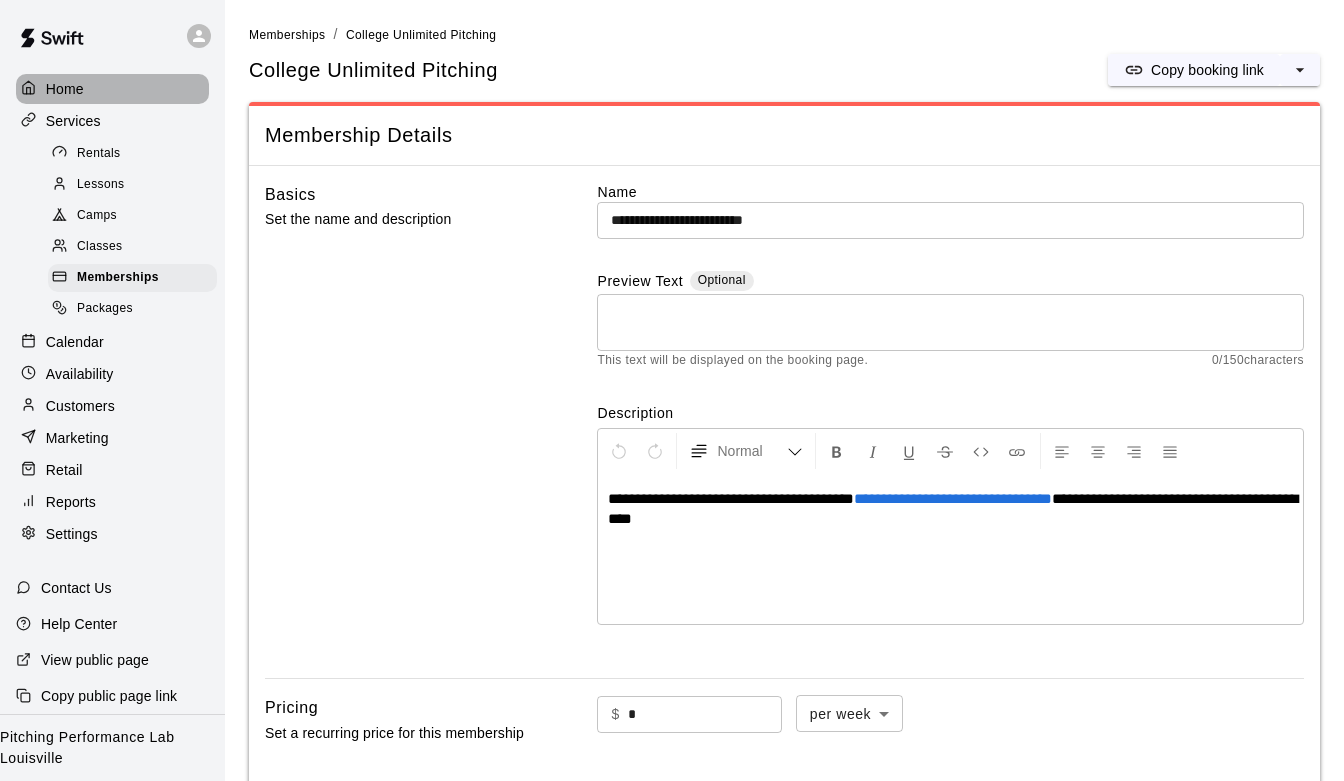 click on "Home" at bounding box center (65, 89) 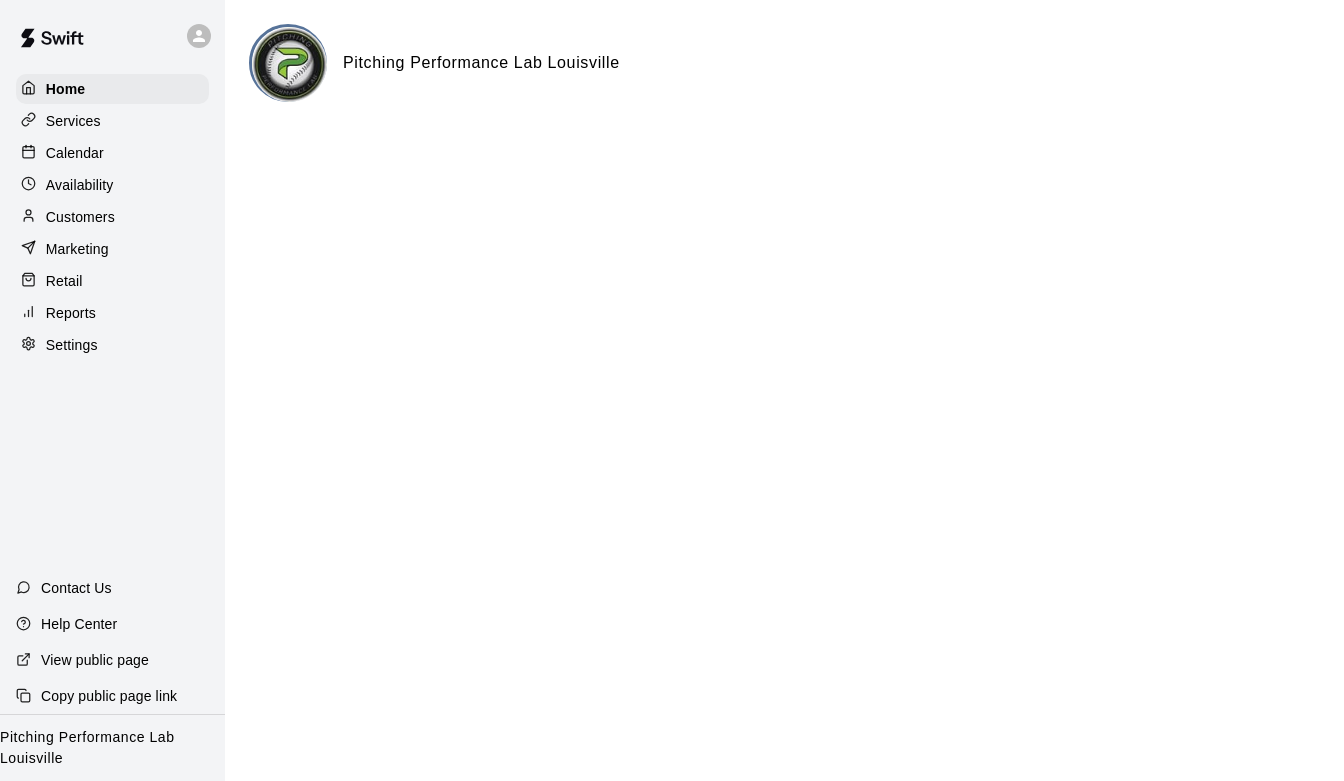click on "Customers" at bounding box center [80, 217] 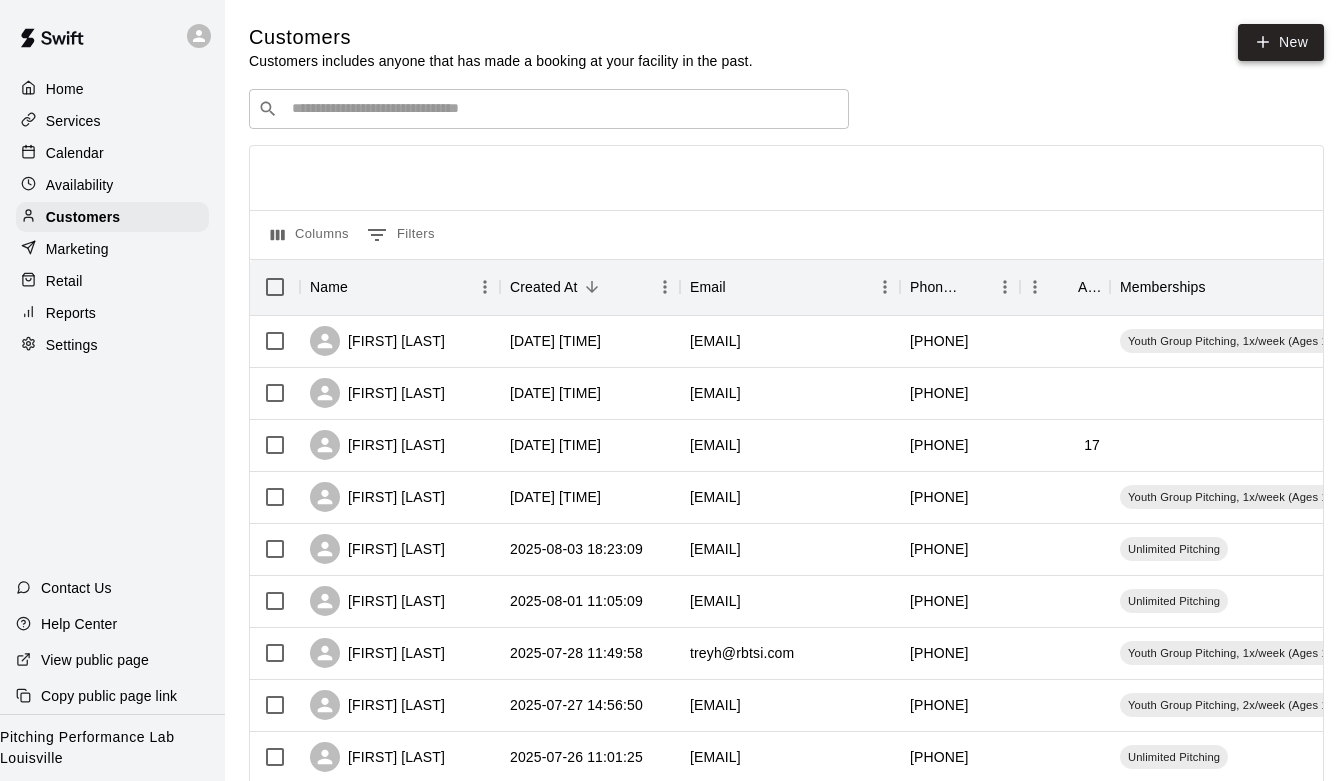 click on "New" at bounding box center (1281, 42) 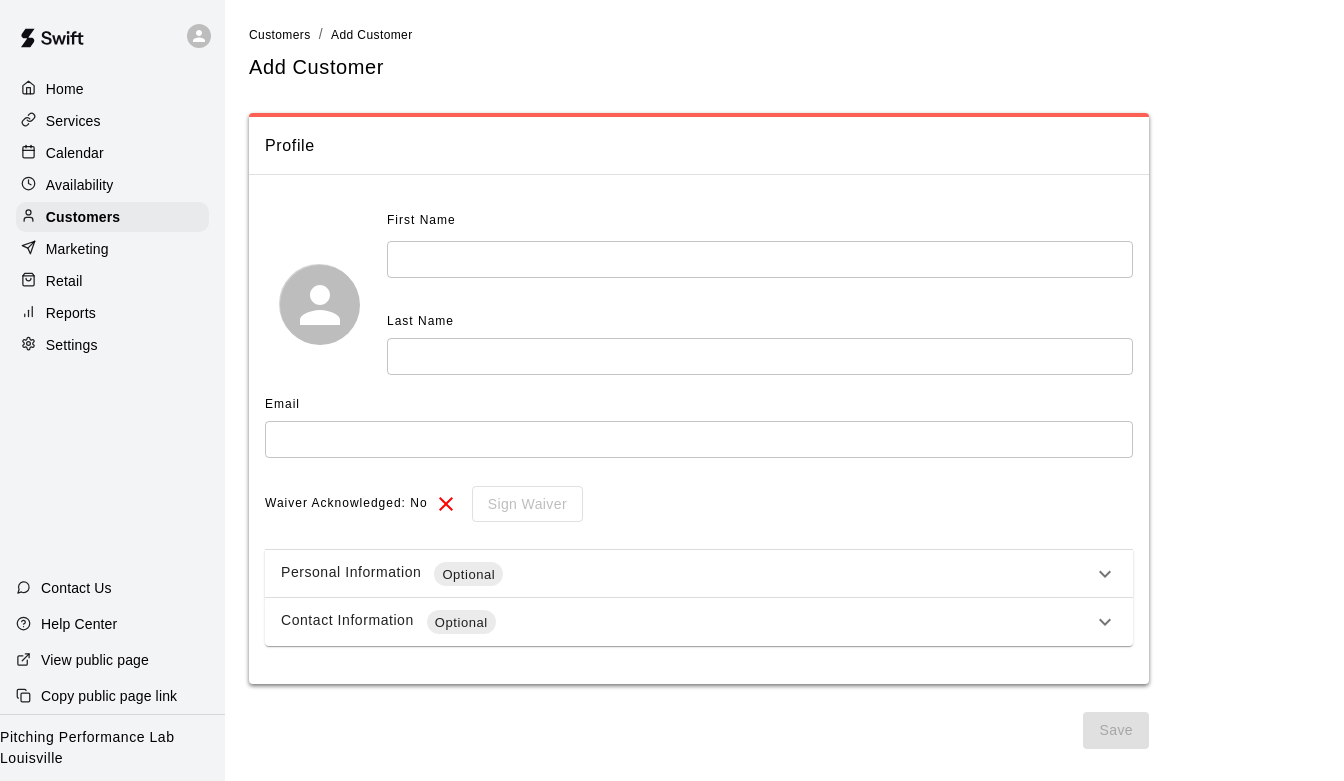 click at bounding box center [760, 259] 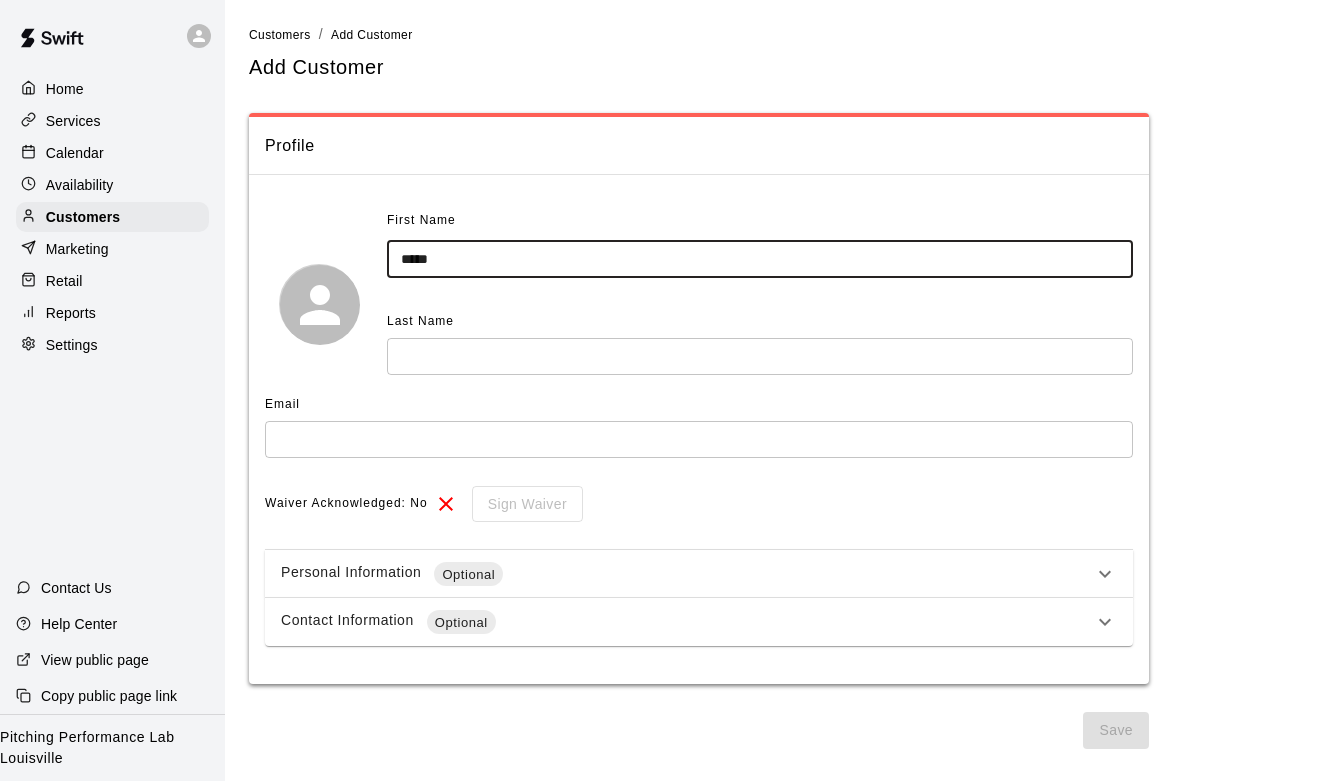 type on "*****" 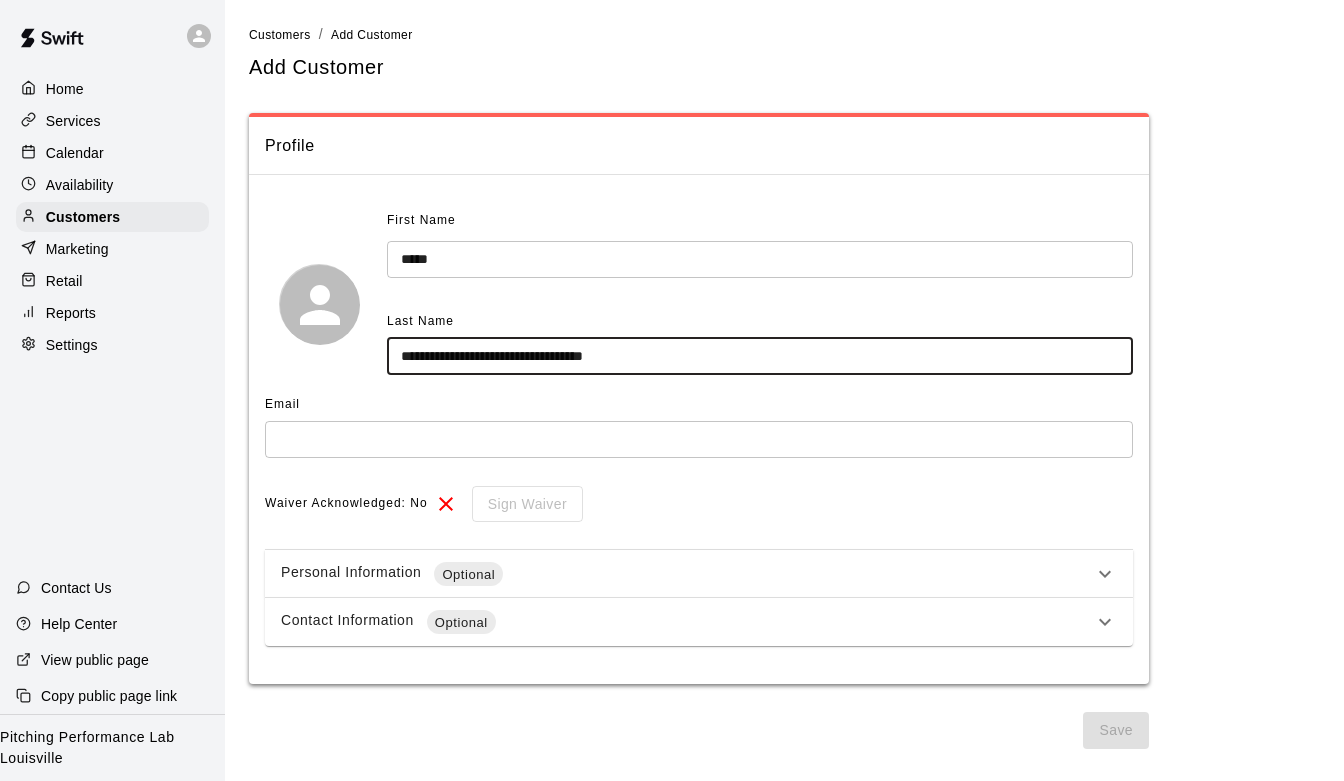type on "**********" 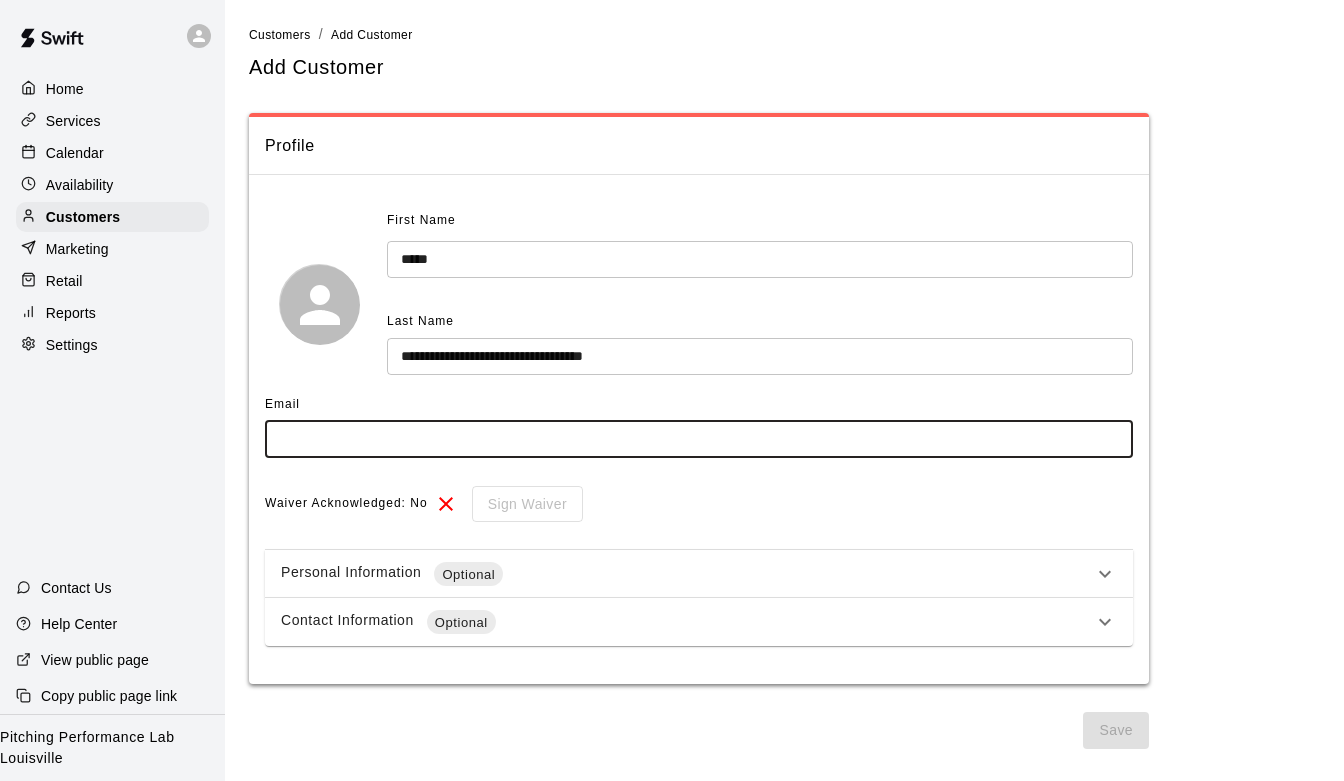 paste on "**********" 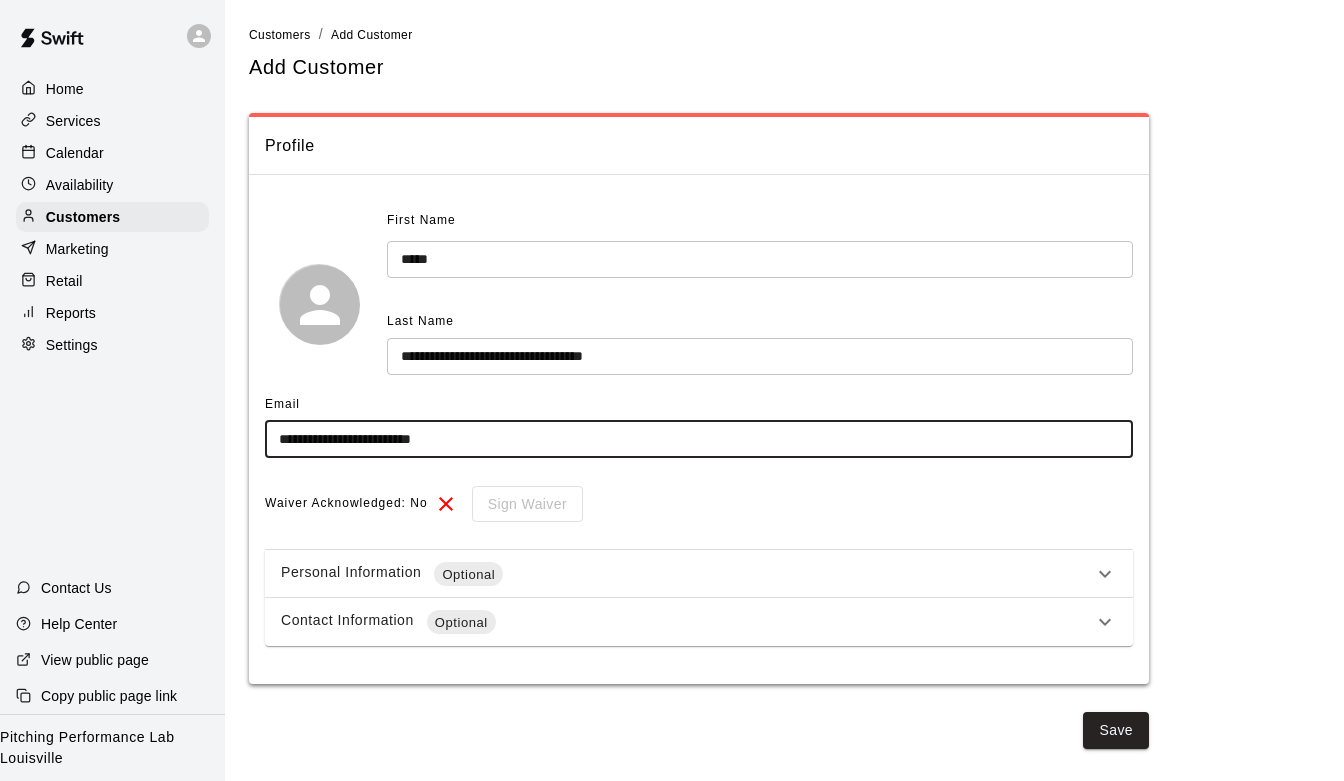 type on "**********" 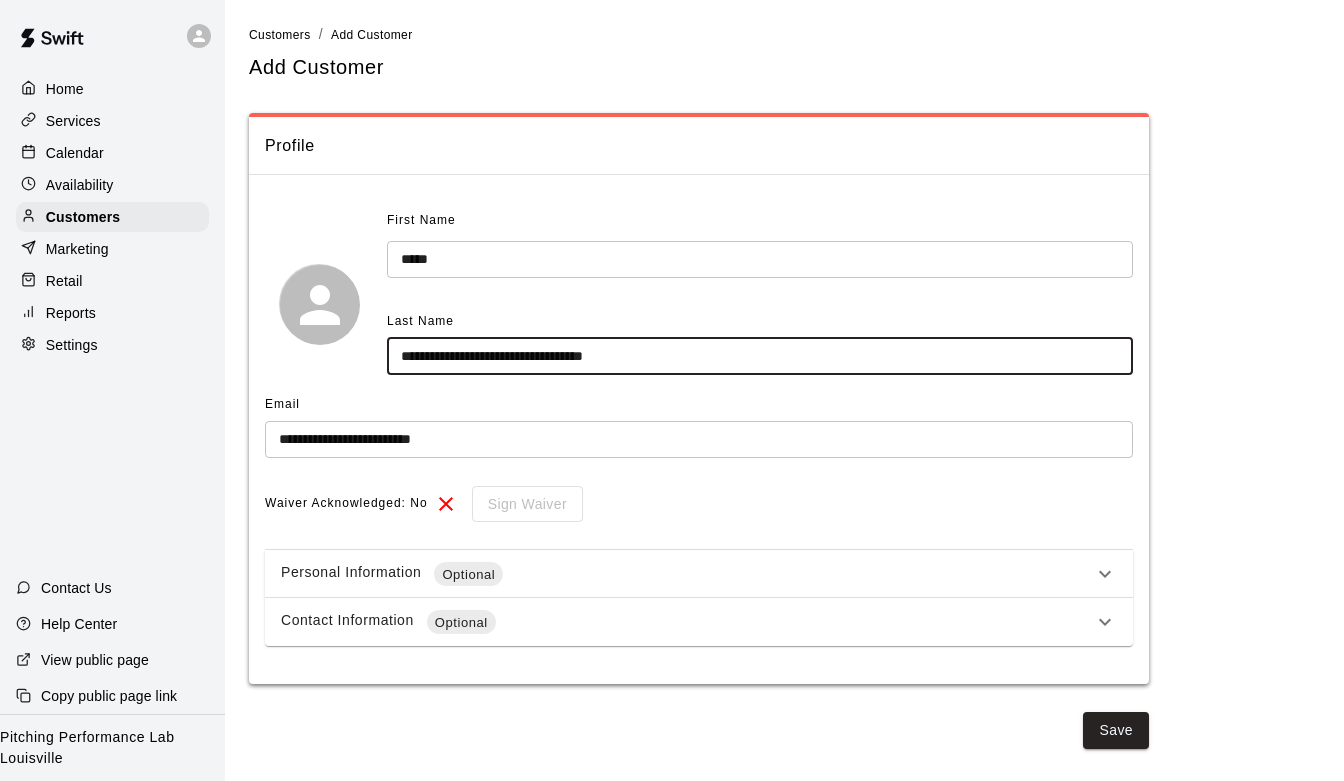 click on "**********" at bounding box center [760, 356] 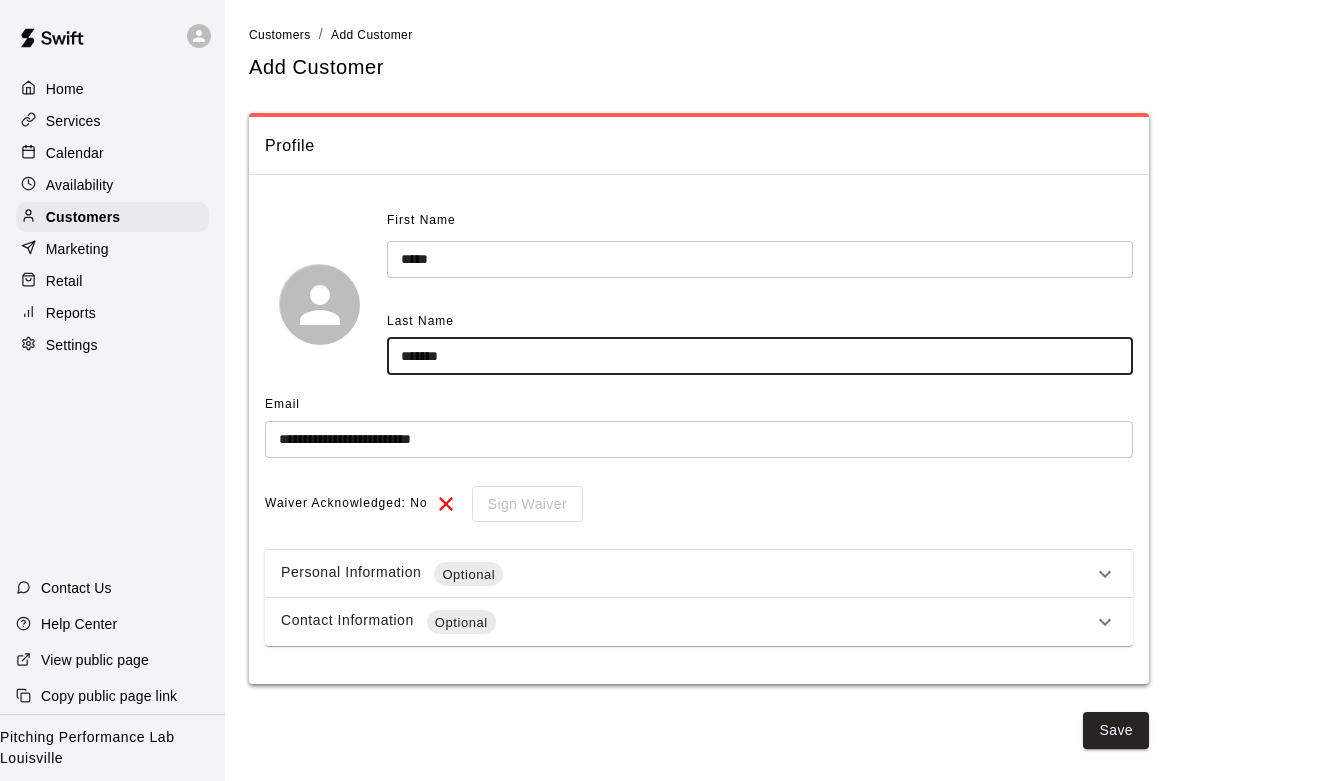 type on "*******" 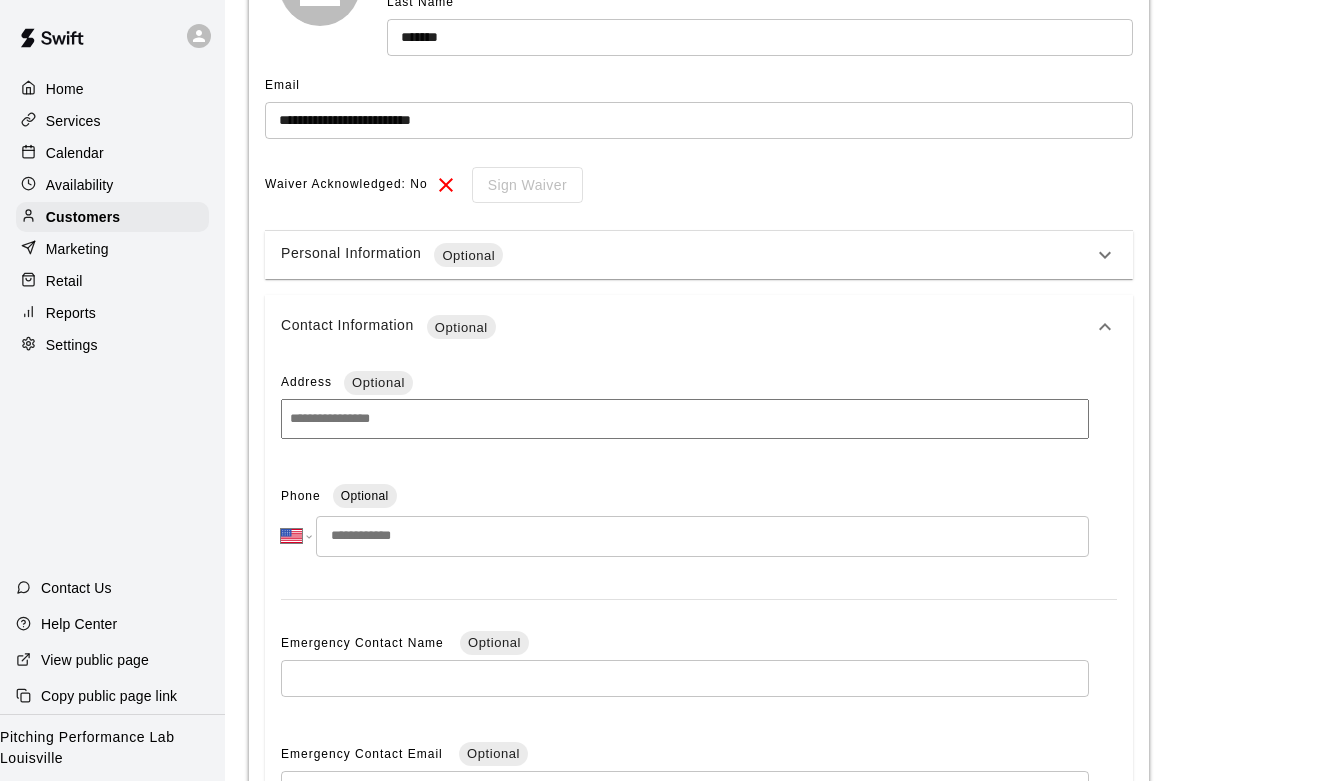 scroll, scrollTop: 333, scrollLeft: 0, axis: vertical 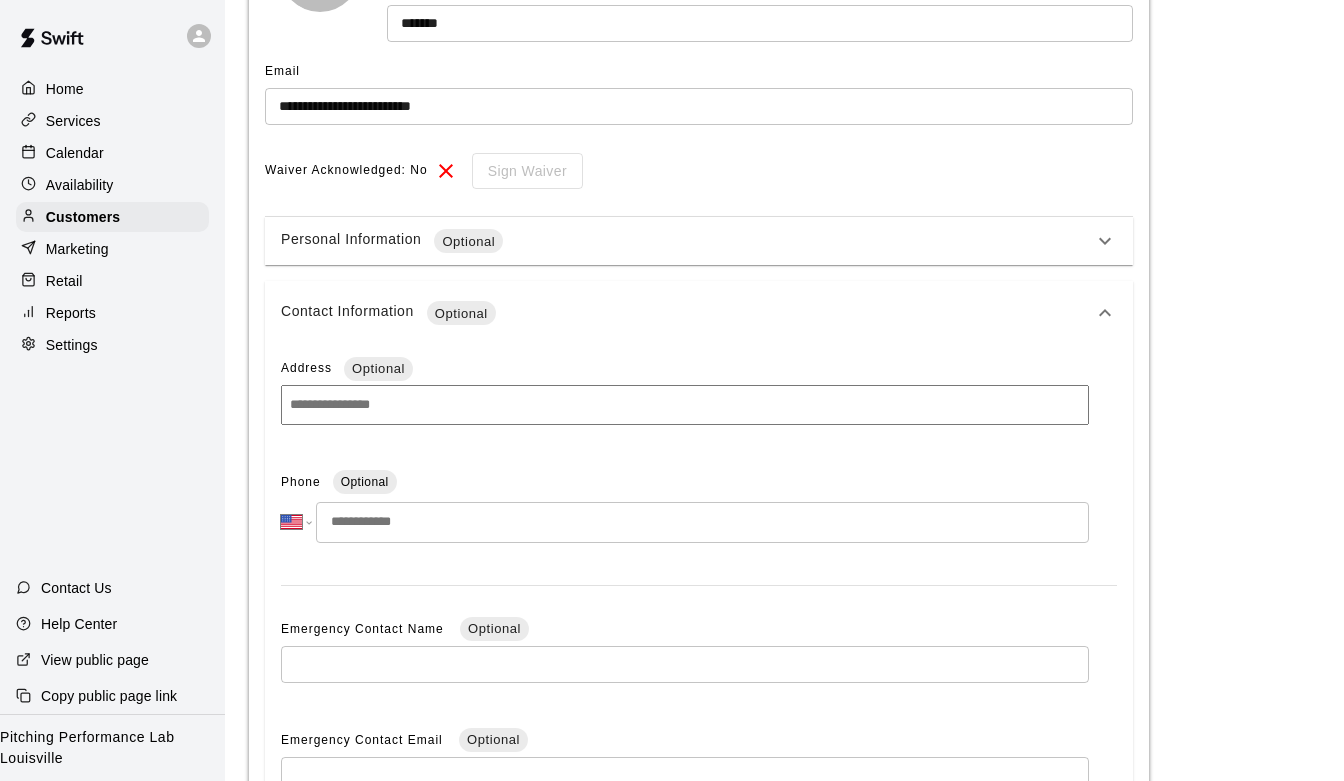 click at bounding box center (702, 522) 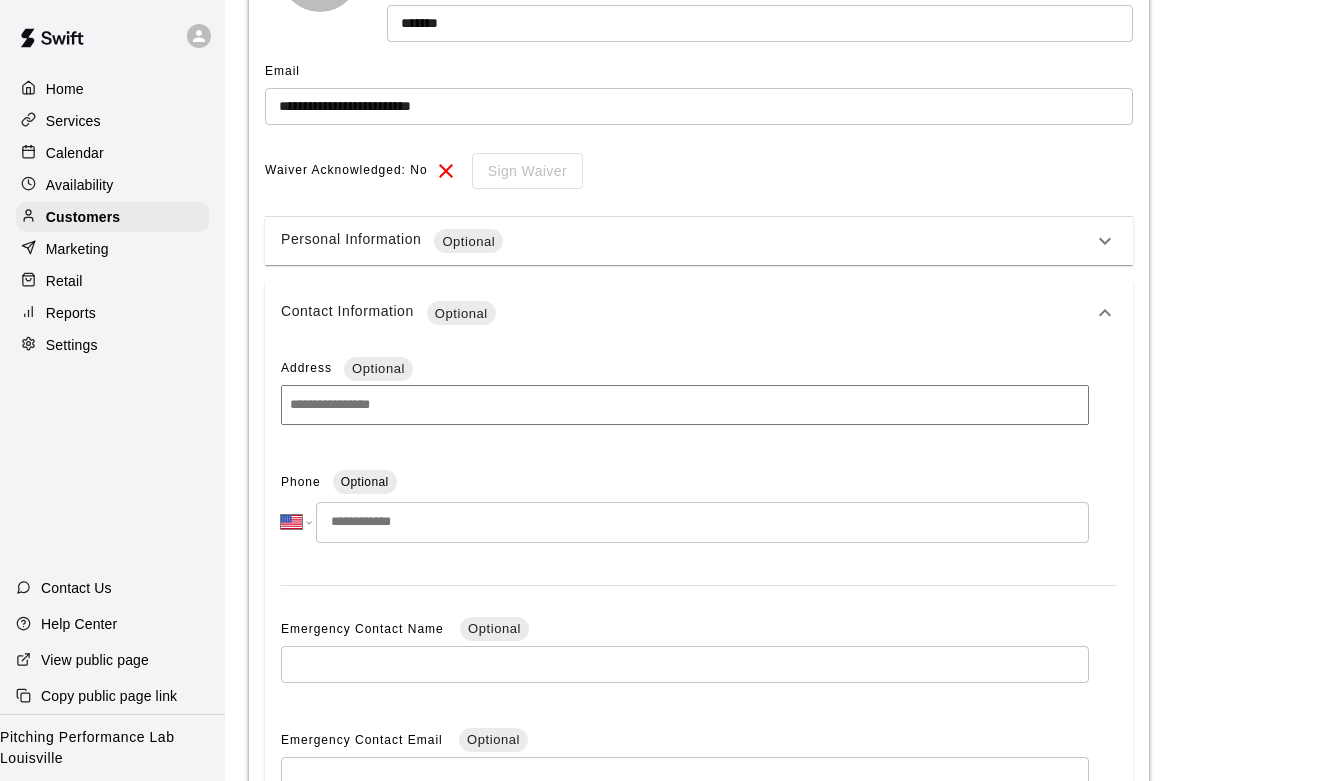 paste on "**********" 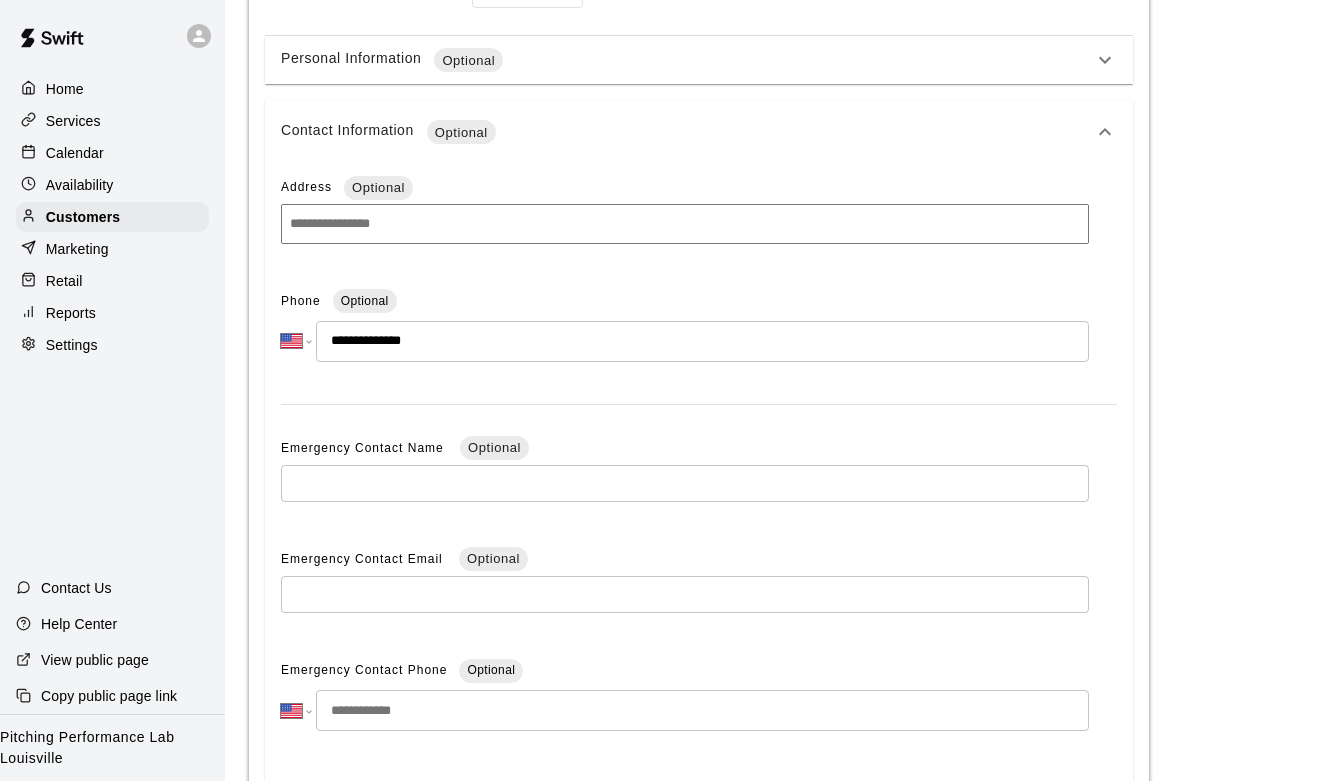 scroll, scrollTop: 630, scrollLeft: 0, axis: vertical 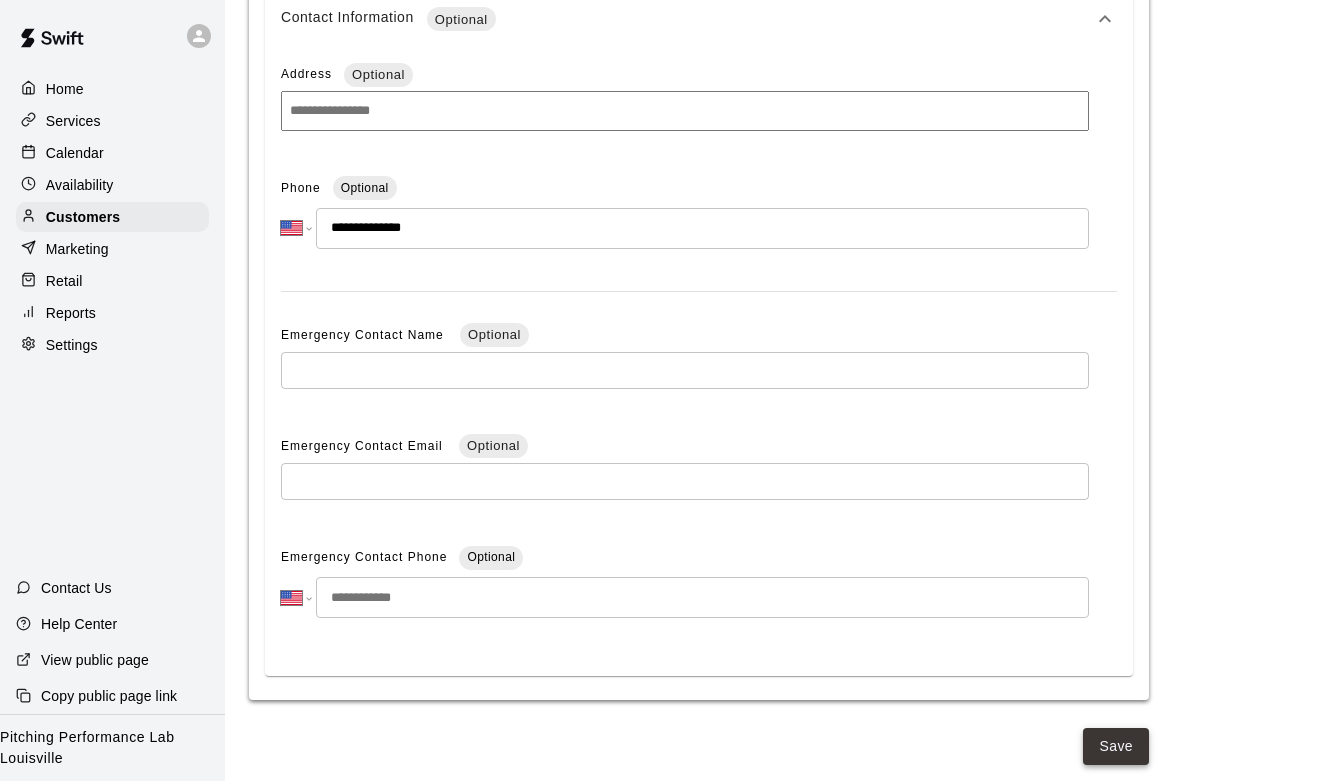 type on "**********" 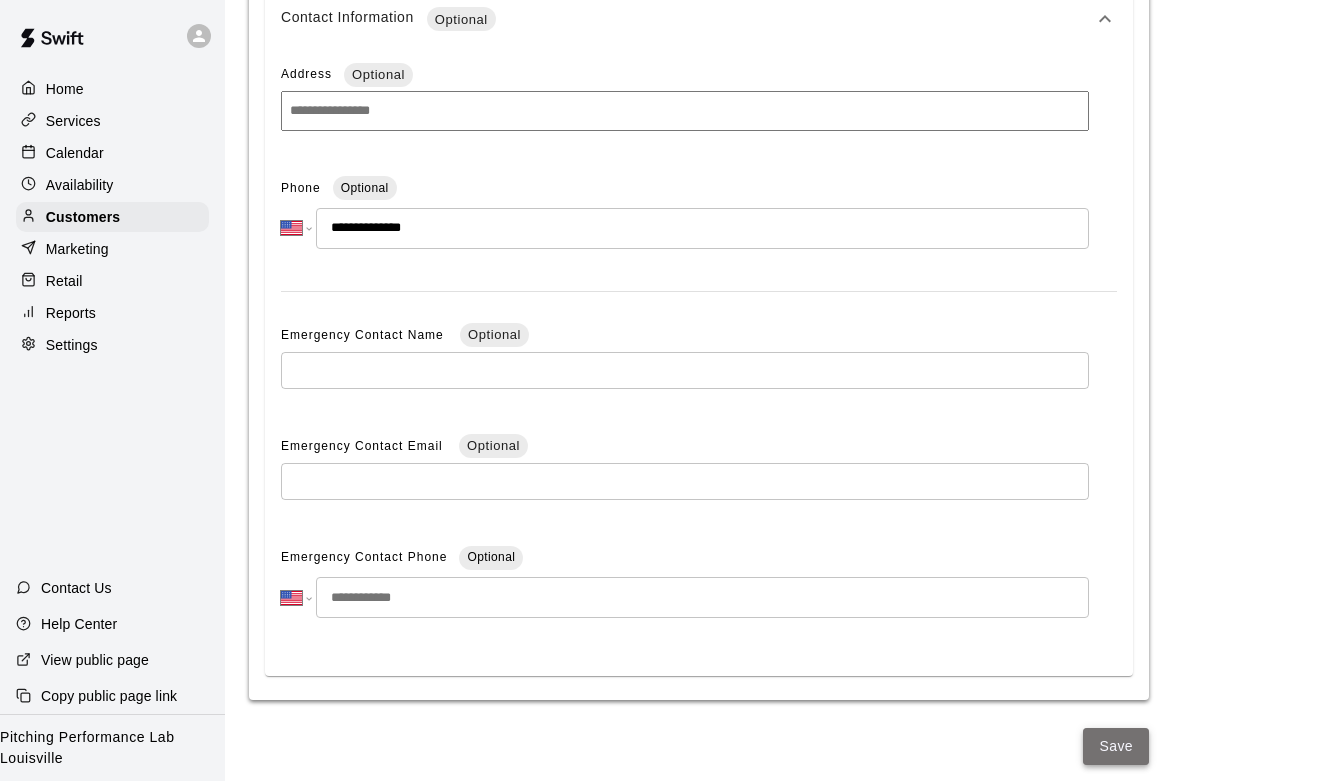 click on "Save" at bounding box center (1116, 746) 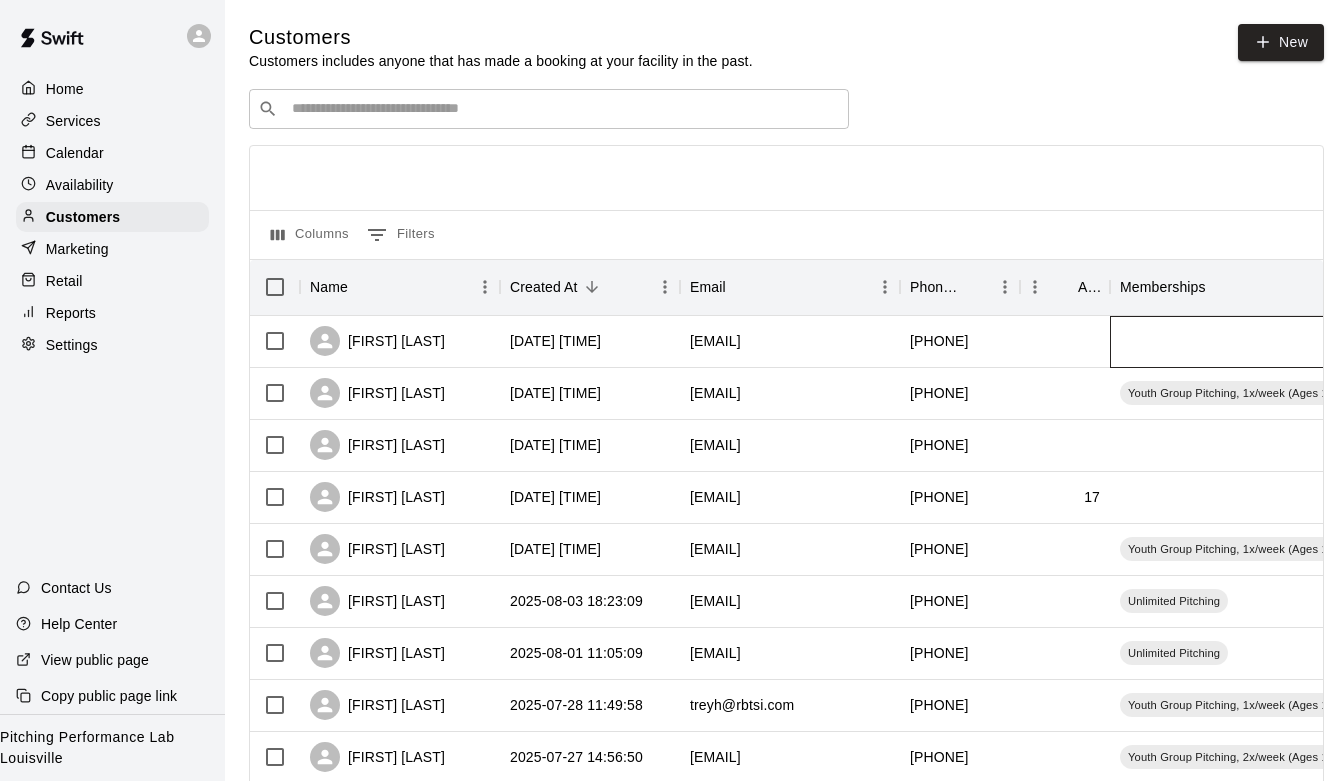 click at bounding box center [1260, 342] 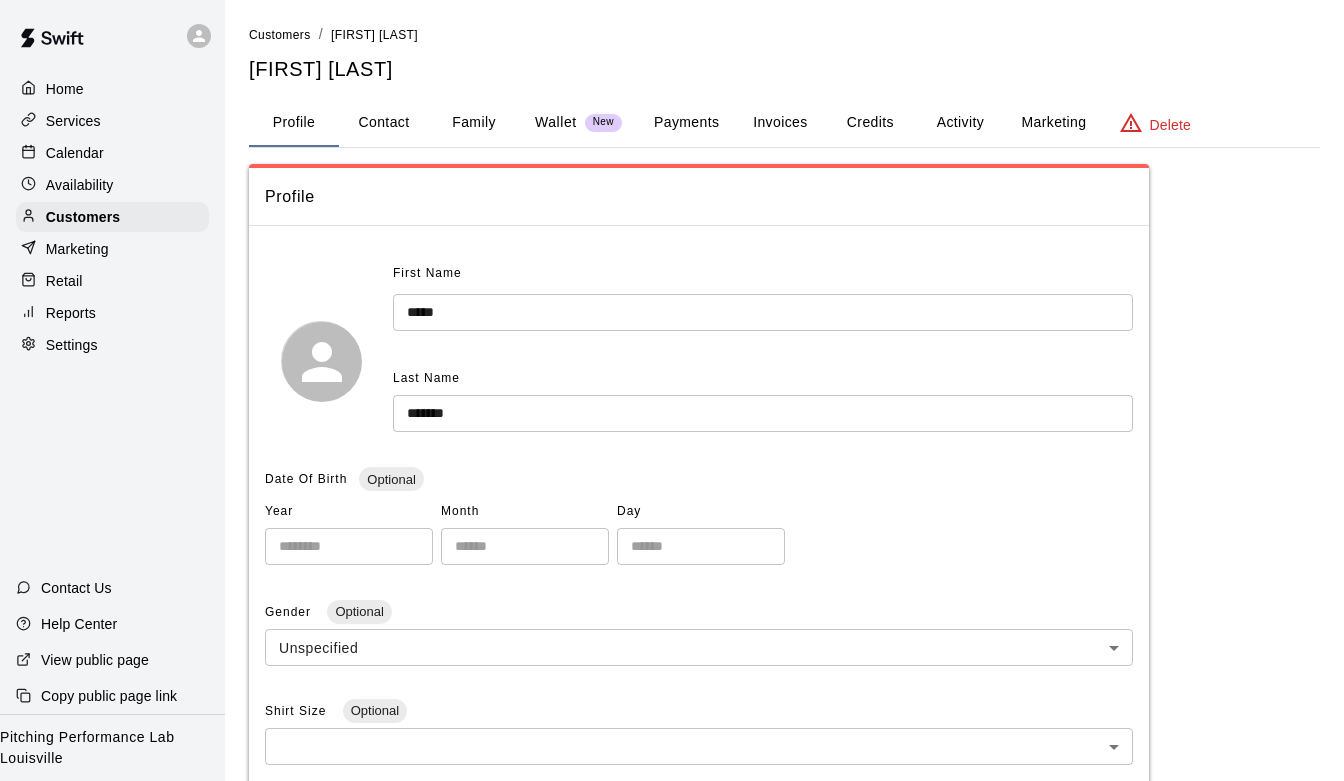 click on "Activity" at bounding box center (960, 123) 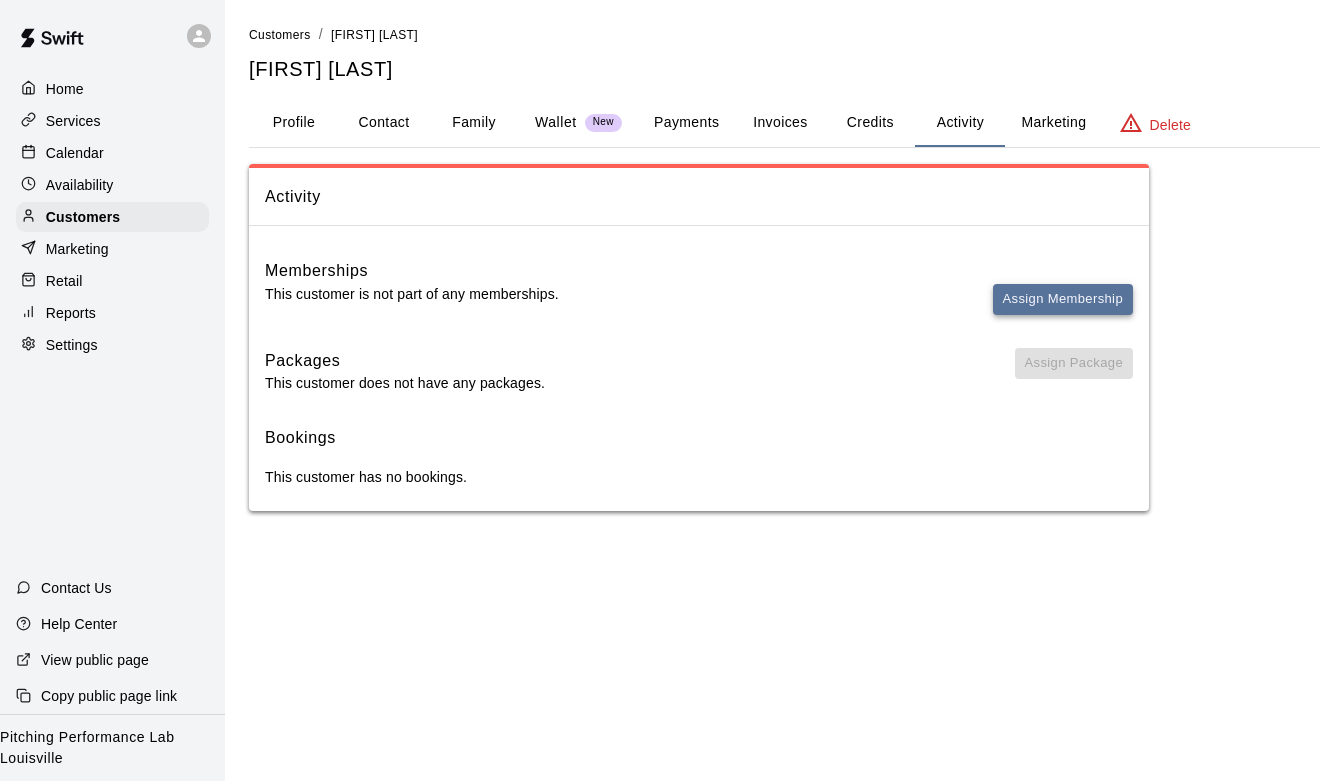 click on "Assign Membership" at bounding box center [1063, 299] 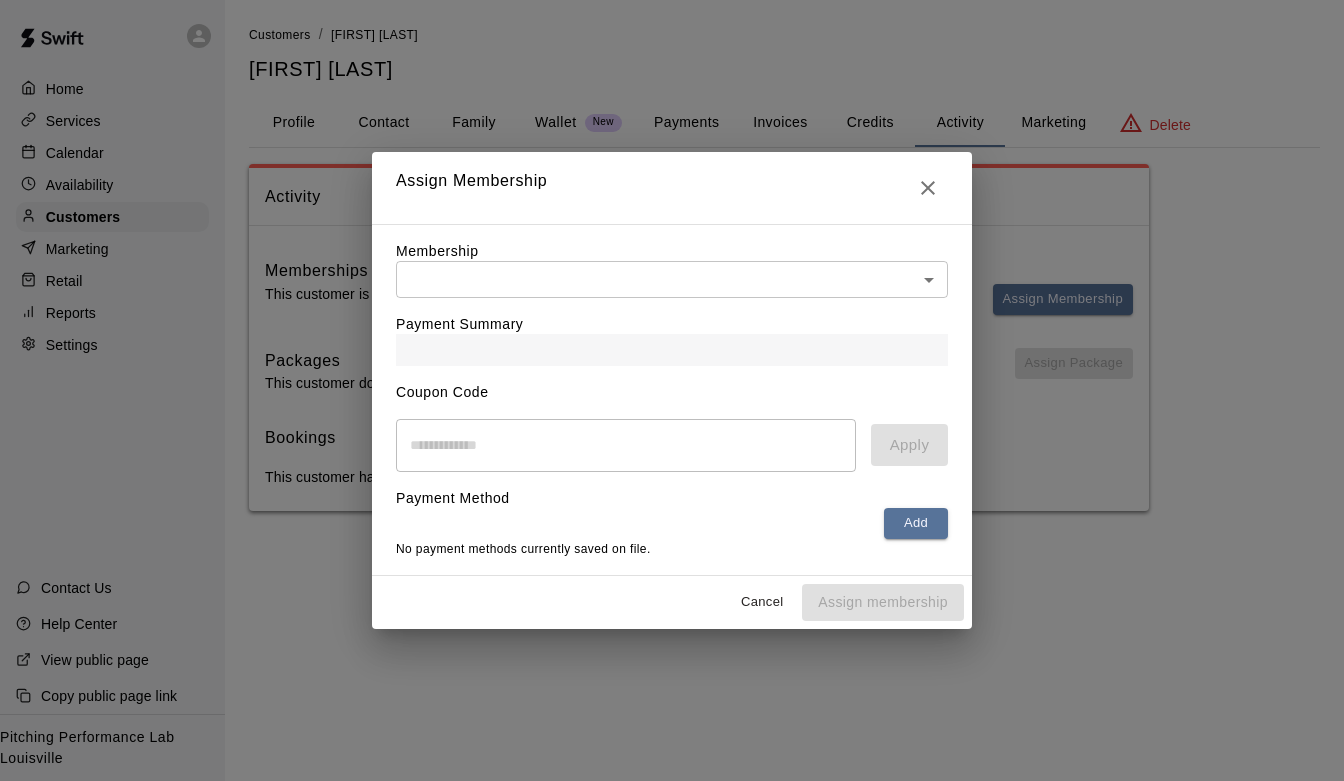 click on "Home Services Calendar Availability Customers Marketing Retail Reports Settings Contact Us Help Center View public page Copy public page link Pitching Performance Lab Louisville Customers / Eason Woodrum Eason Woodrum Profile Contact Family Wallet New Payments Invoices Credits Activity Marketing Delete Activity Memberships This customer is not part of any memberships. Assign Membership Packages This customer does not have any packages. Assign Package Bookings This customer has no bookings. Swift - Edit Customer Close cross-small Assign Membership Membership ​ ​ Payment Summary Coupon Code ​ Apply Payment Method   Add No payment methods currently saved on file. Cancel Assign membership" at bounding box center [672, 275] 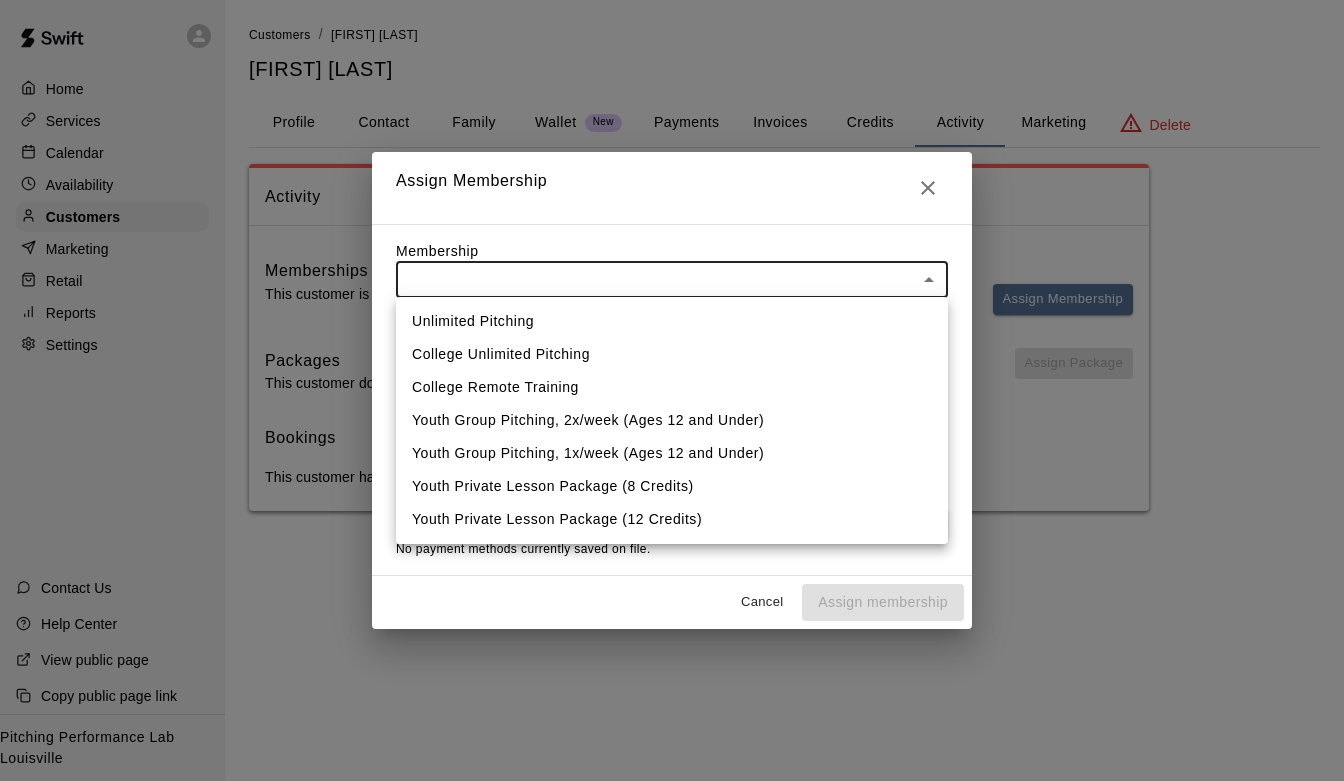click on "Unlimited Pitching" at bounding box center [672, 321] 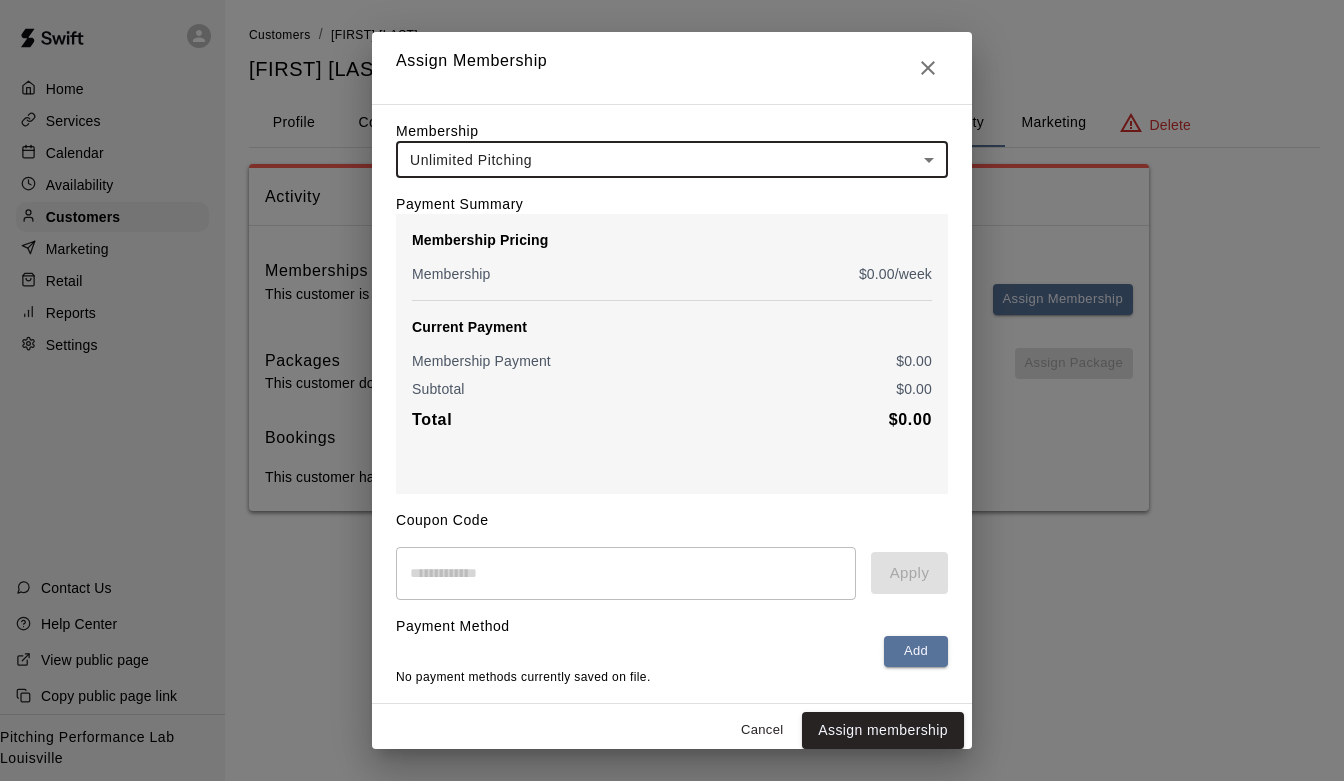 scroll, scrollTop: 11, scrollLeft: 0, axis: vertical 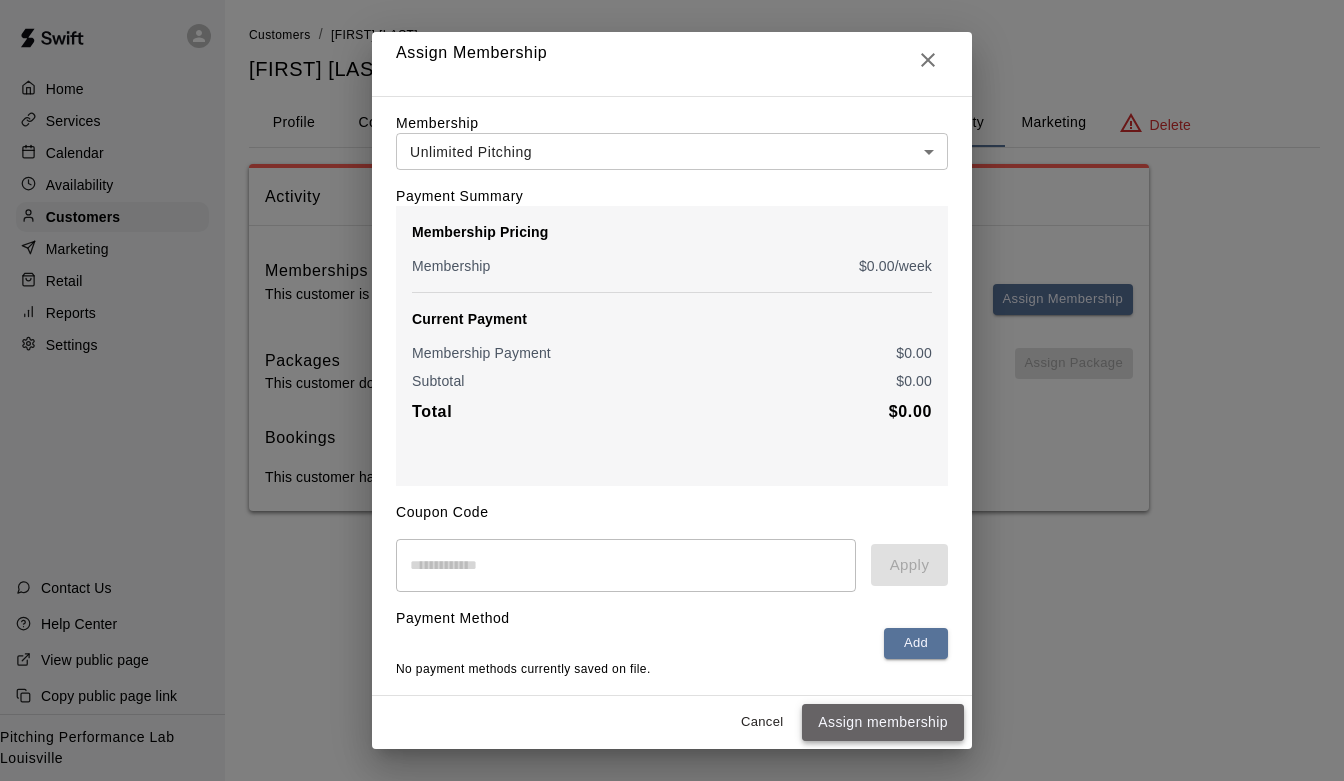 click on "Assign membership" at bounding box center (883, 722) 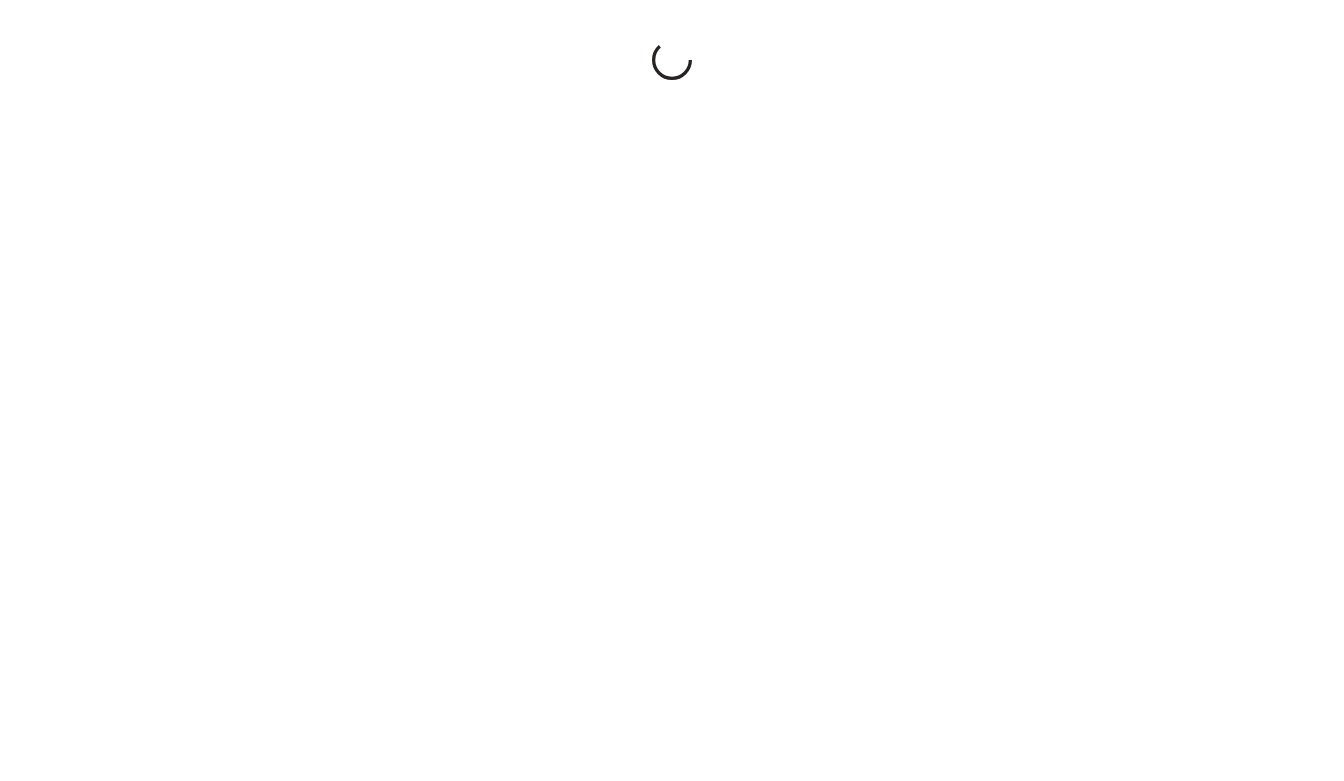 scroll, scrollTop: 0, scrollLeft: 0, axis: both 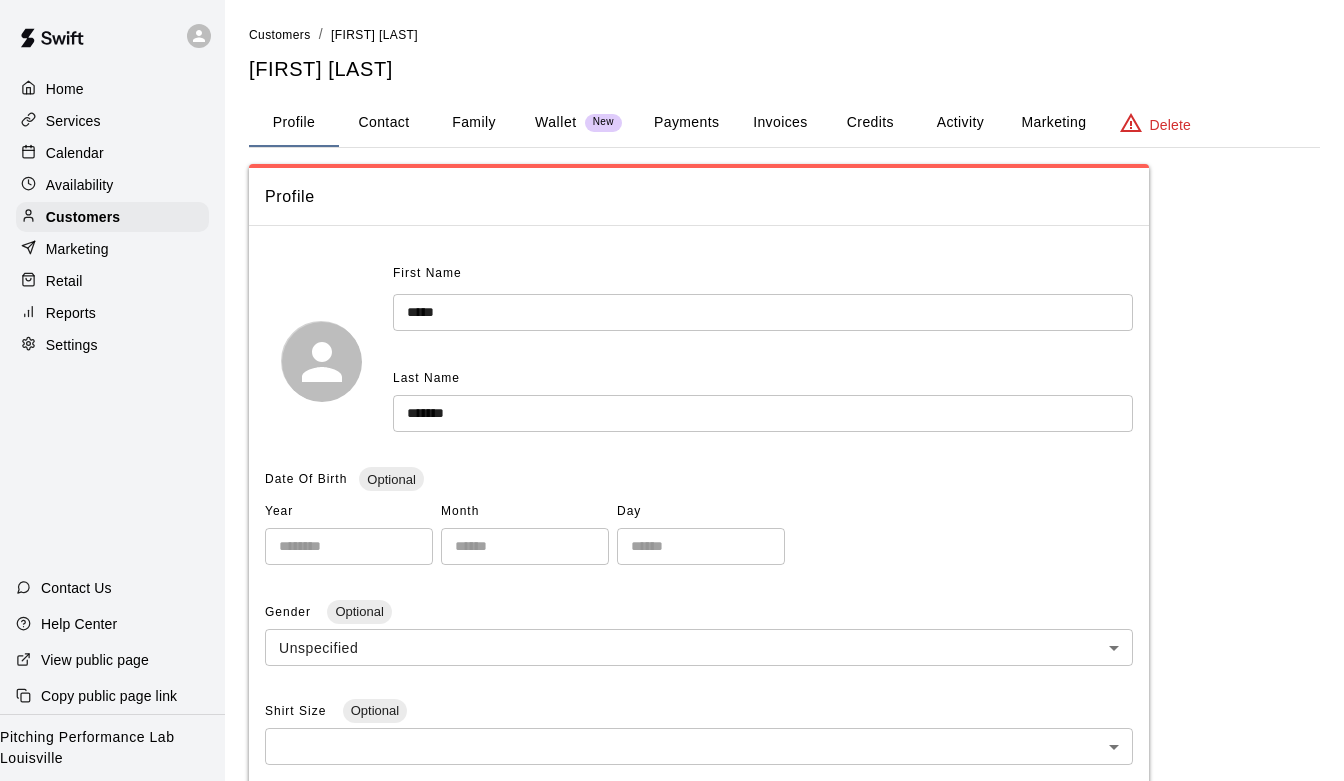 click on "Home" at bounding box center (65, 89) 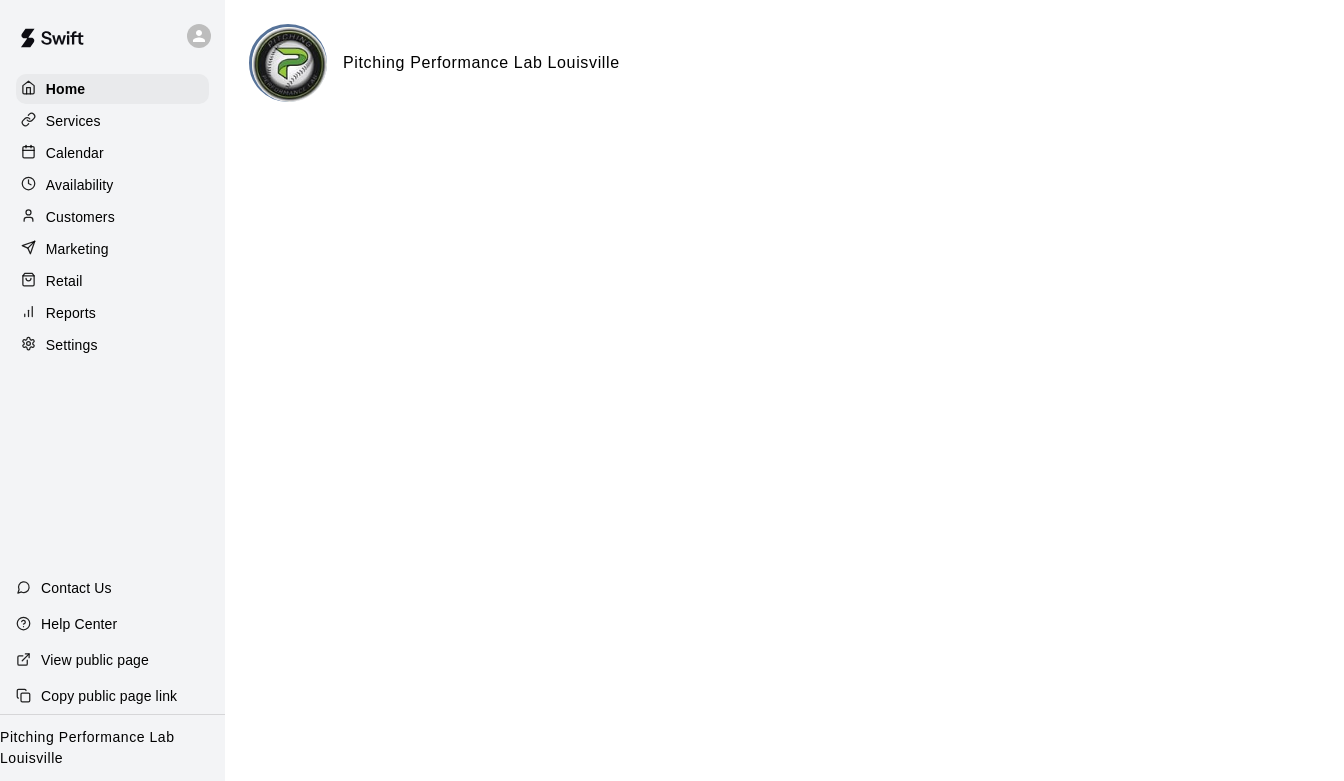 click on "Customers" at bounding box center [80, 217] 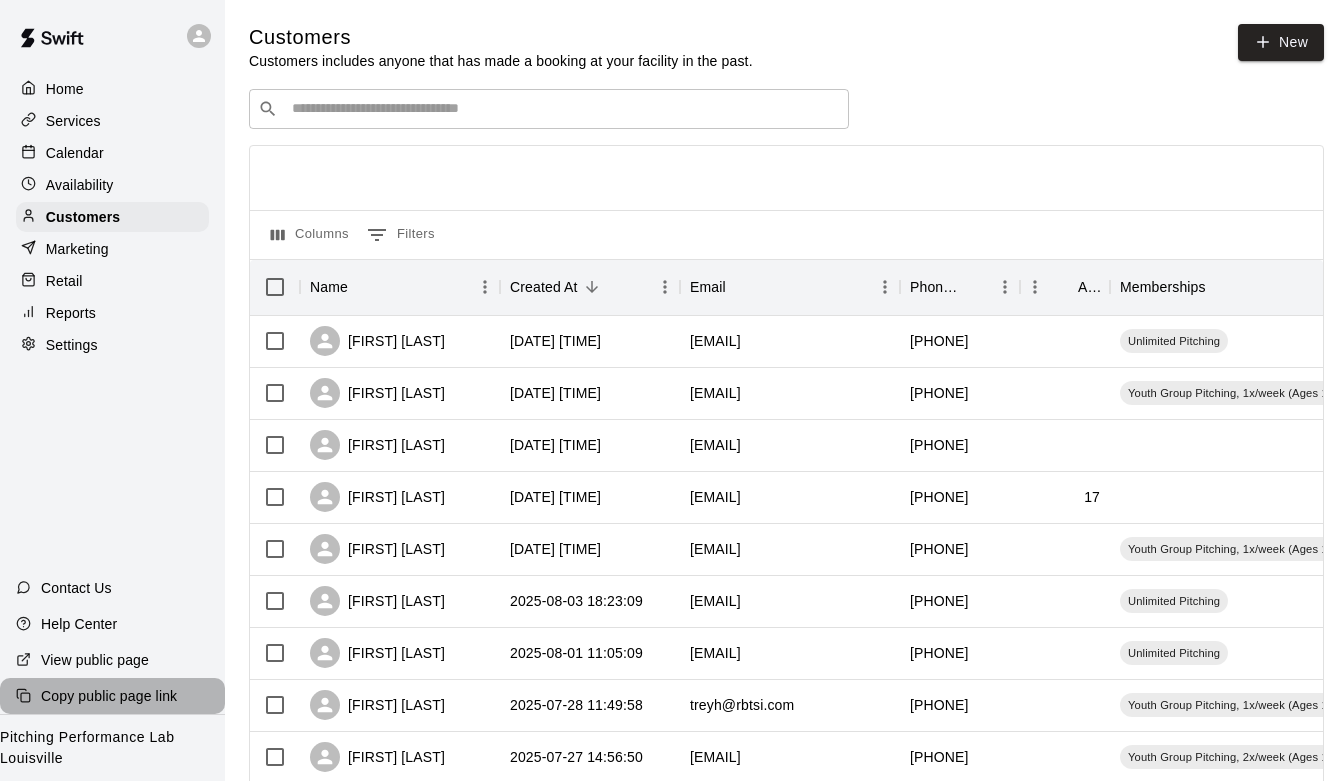 click on "Copy public page link" at bounding box center [109, 696] 